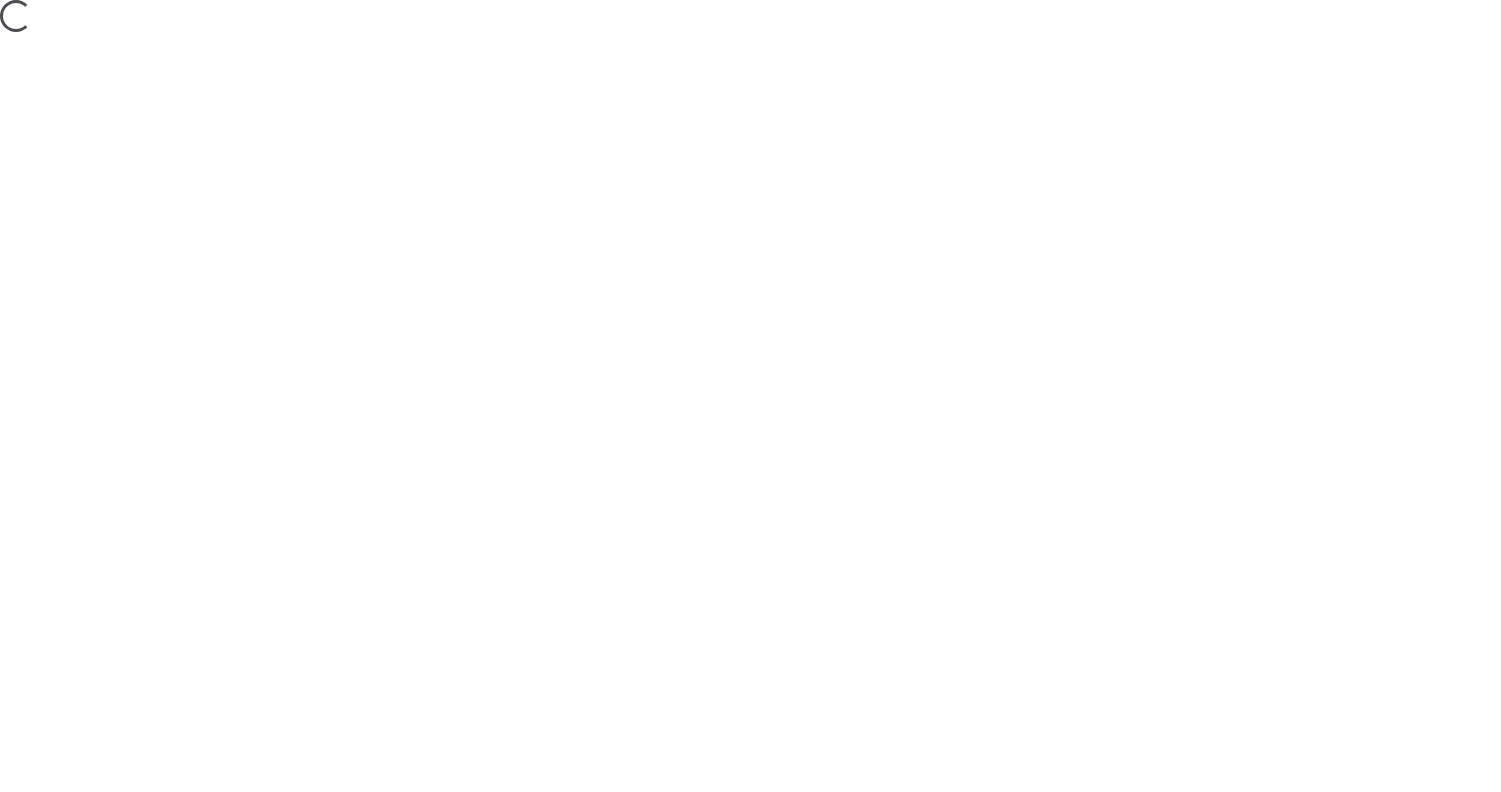 scroll, scrollTop: 0, scrollLeft: 0, axis: both 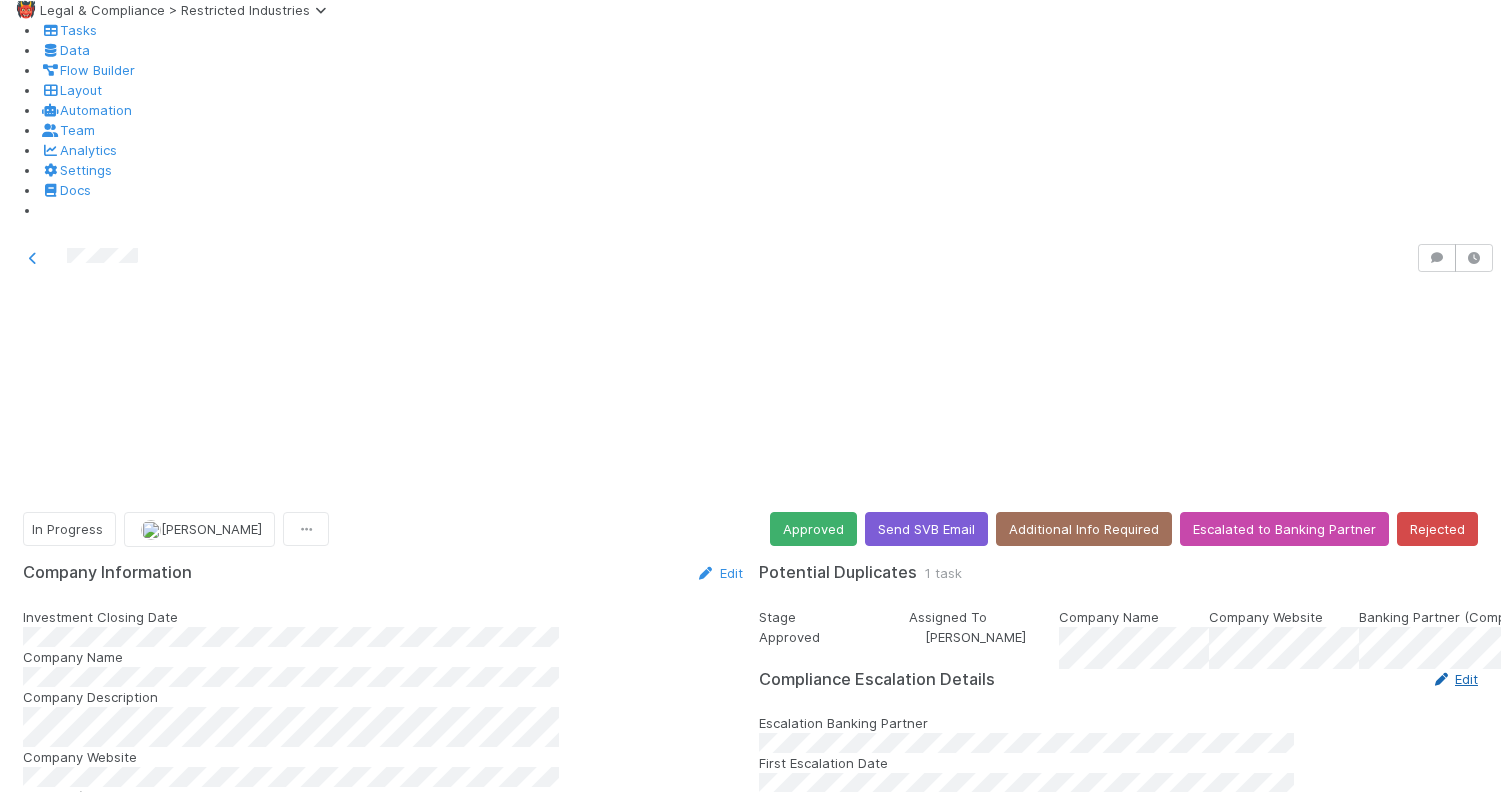 click on "Edit" at bounding box center [1454, 679] 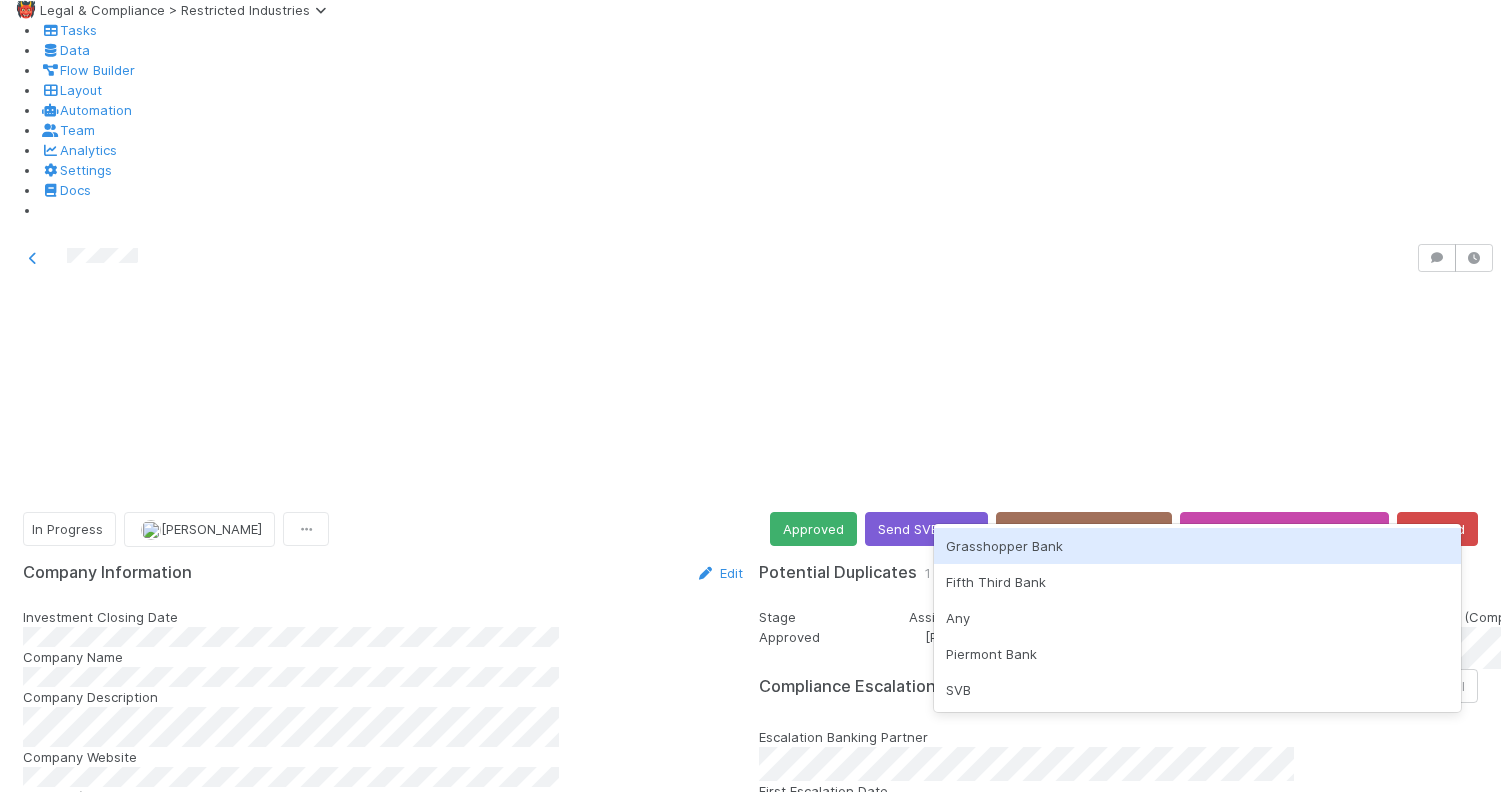 click on "Grasshopper Bank" at bounding box center [1198, 546] 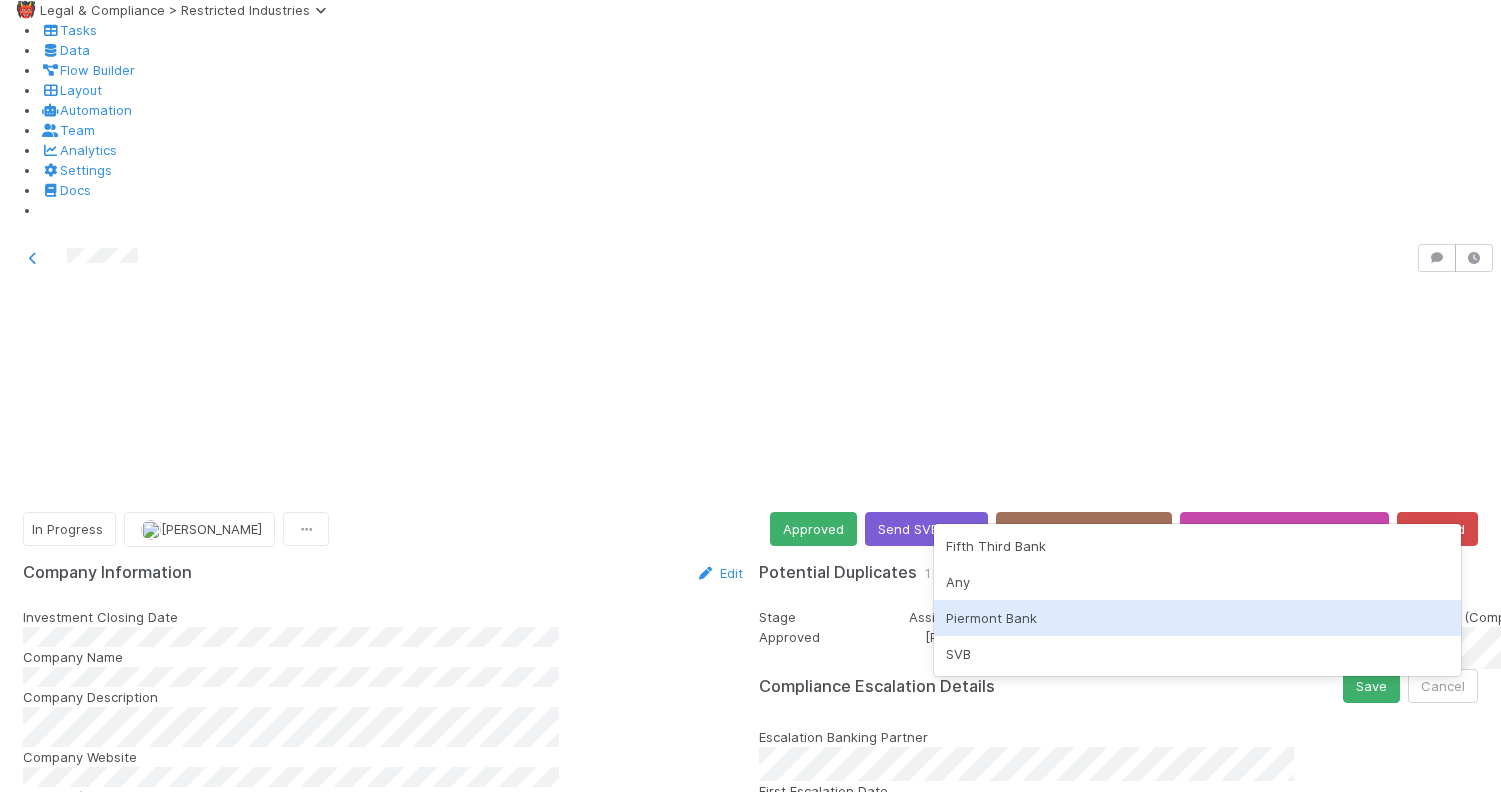 click on "Piermont Bank" at bounding box center [1198, 618] 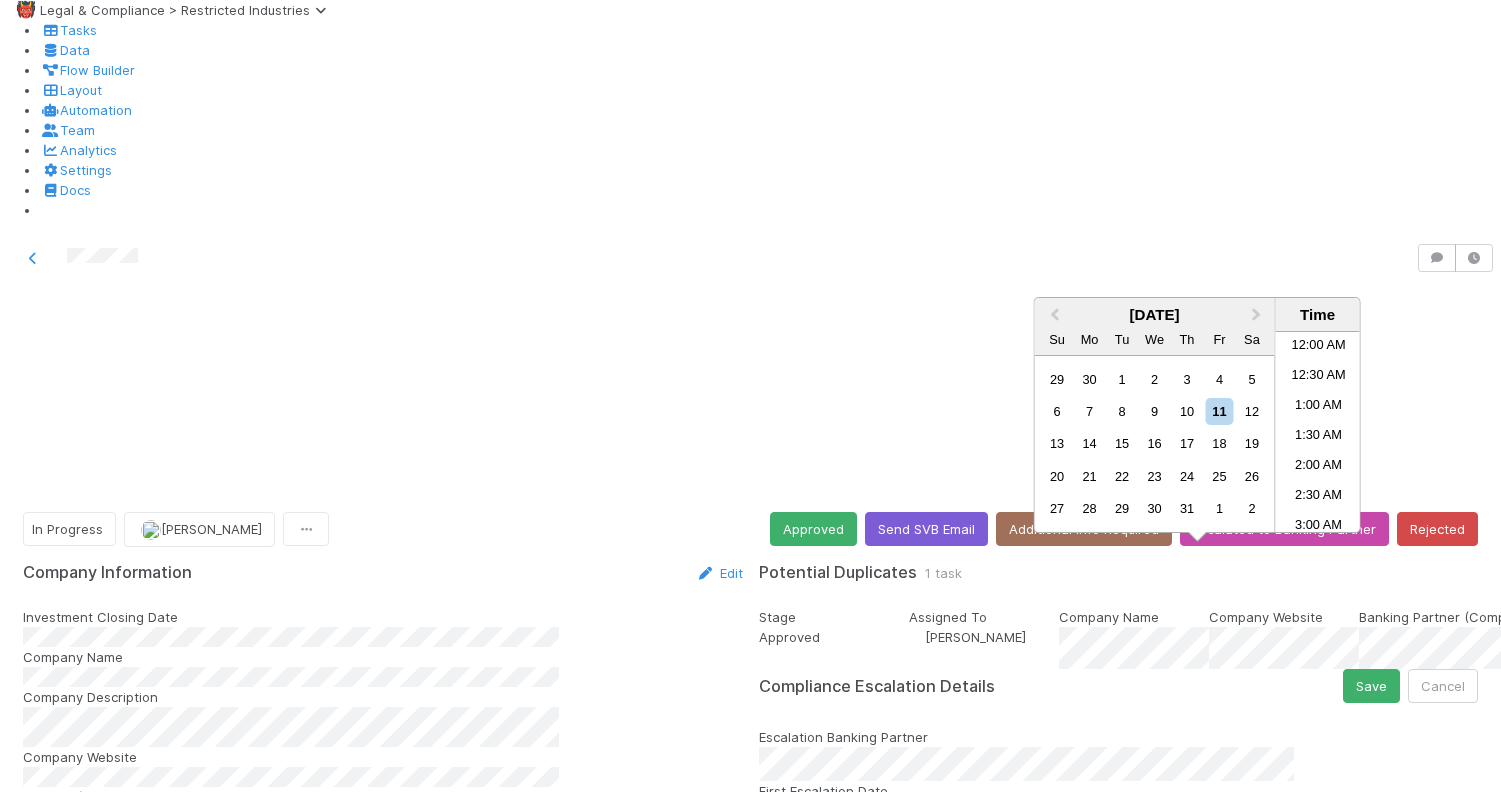 scroll, scrollTop: 485, scrollLeft: 0, axis: vertical 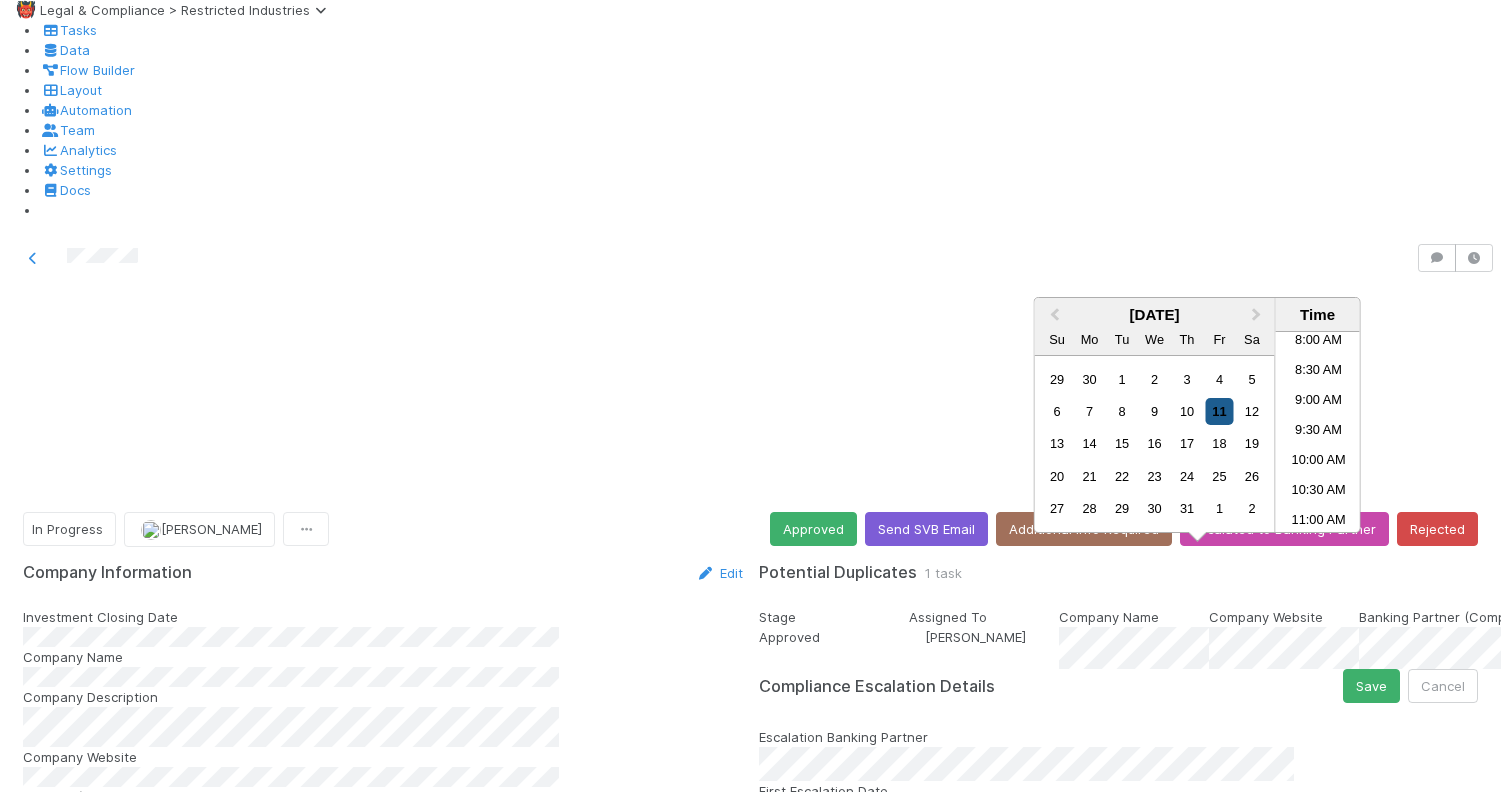 click on "11" at bounding box center (1219, 411) 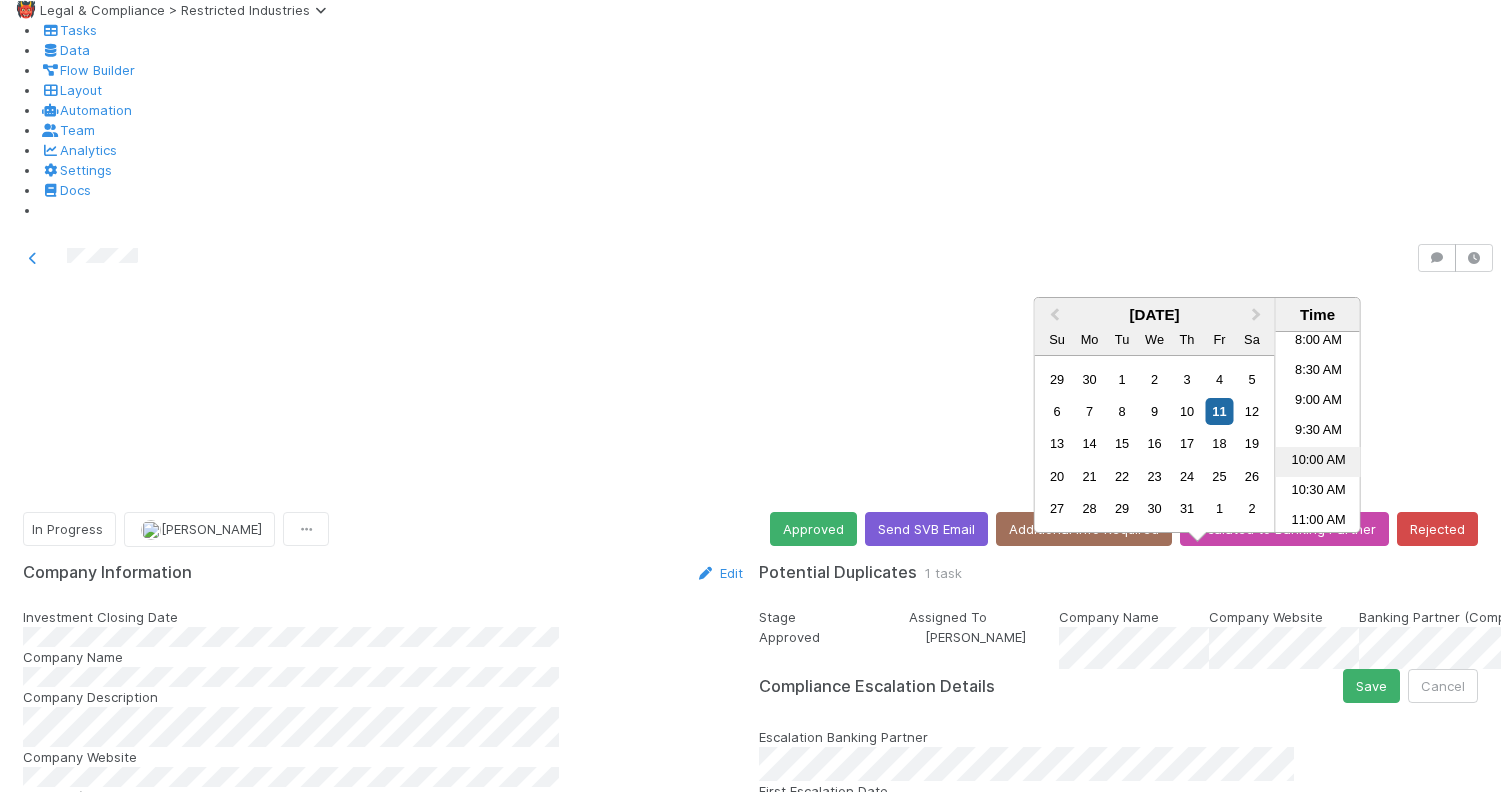 click on "10:00 AM" at bounding box center [1318, 462] 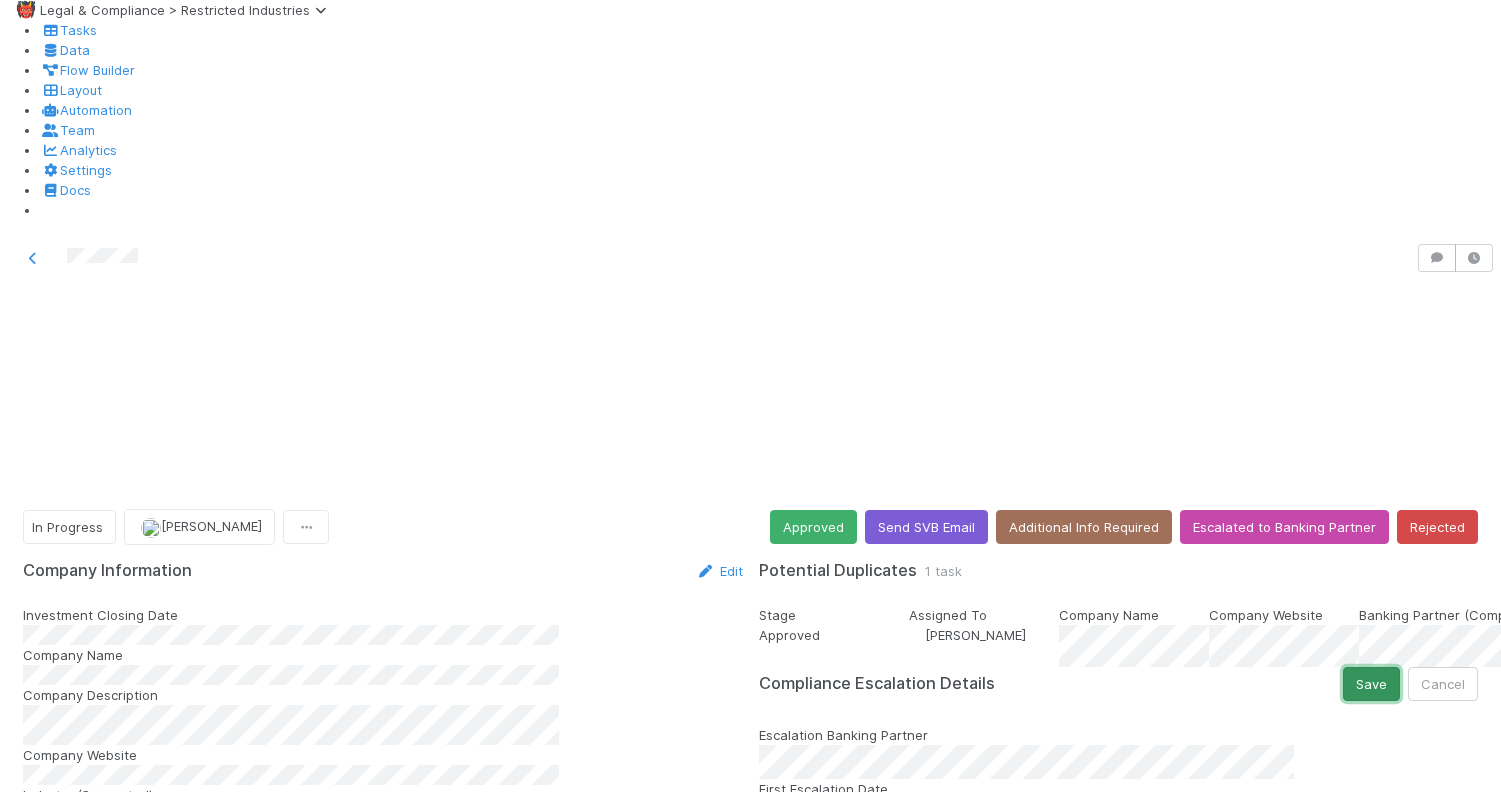 click on "Save" at bounding box center (1371, 684) 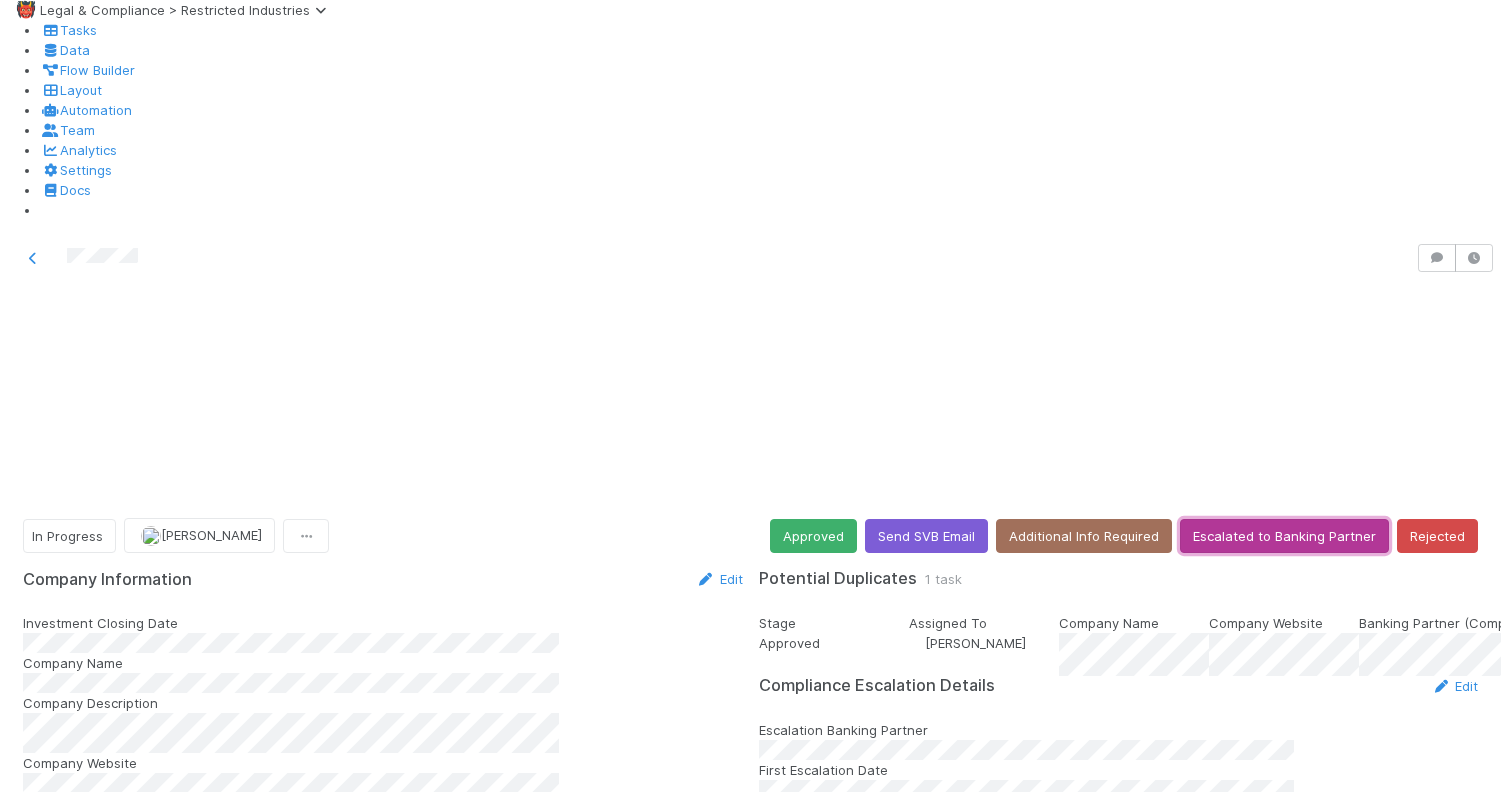 click on "Escalated to Banking Partner" at bounding box center [1284, 536] 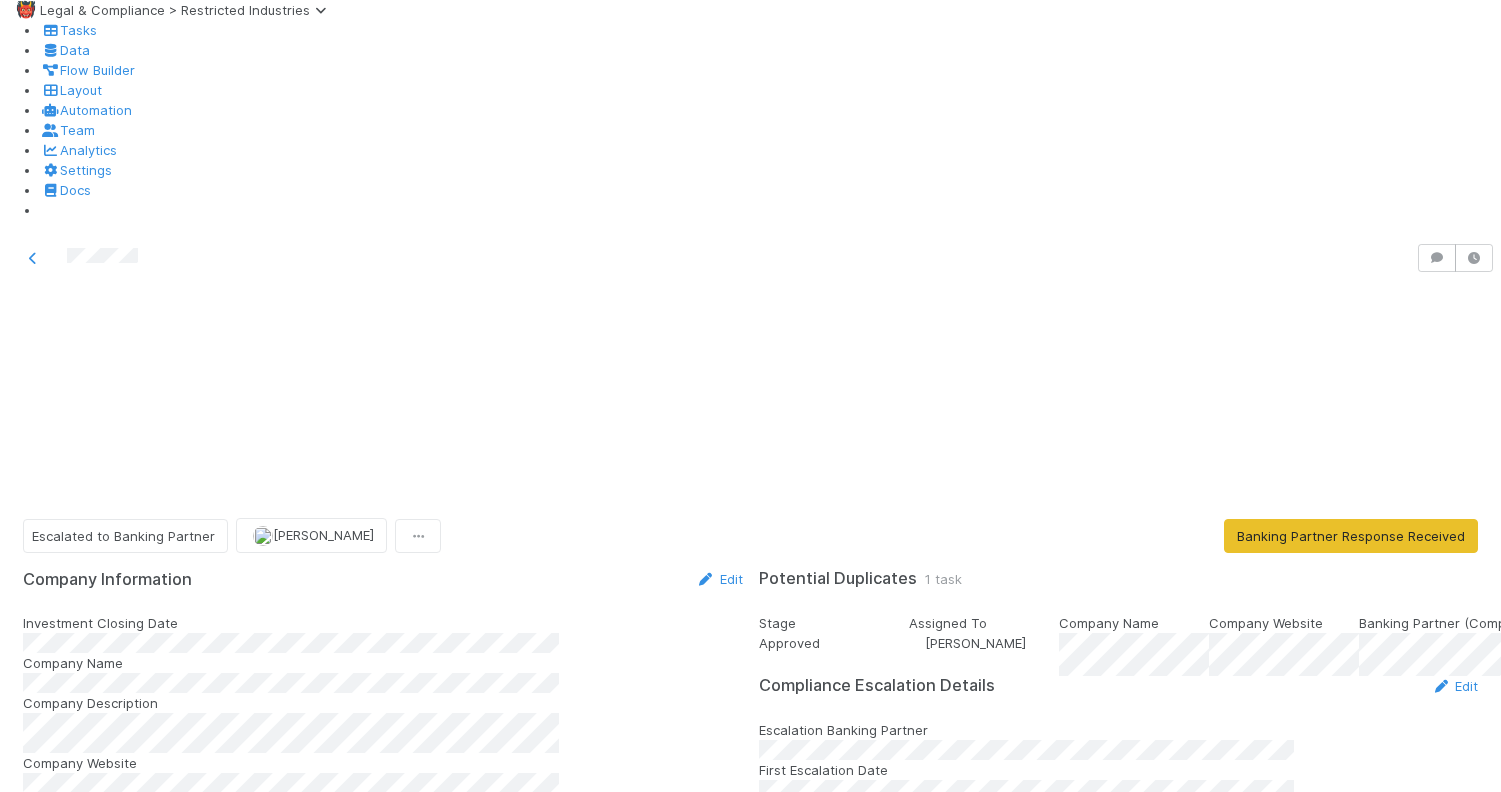 scroll, scrollTop: 0, scrollLeft: 0, axis: both 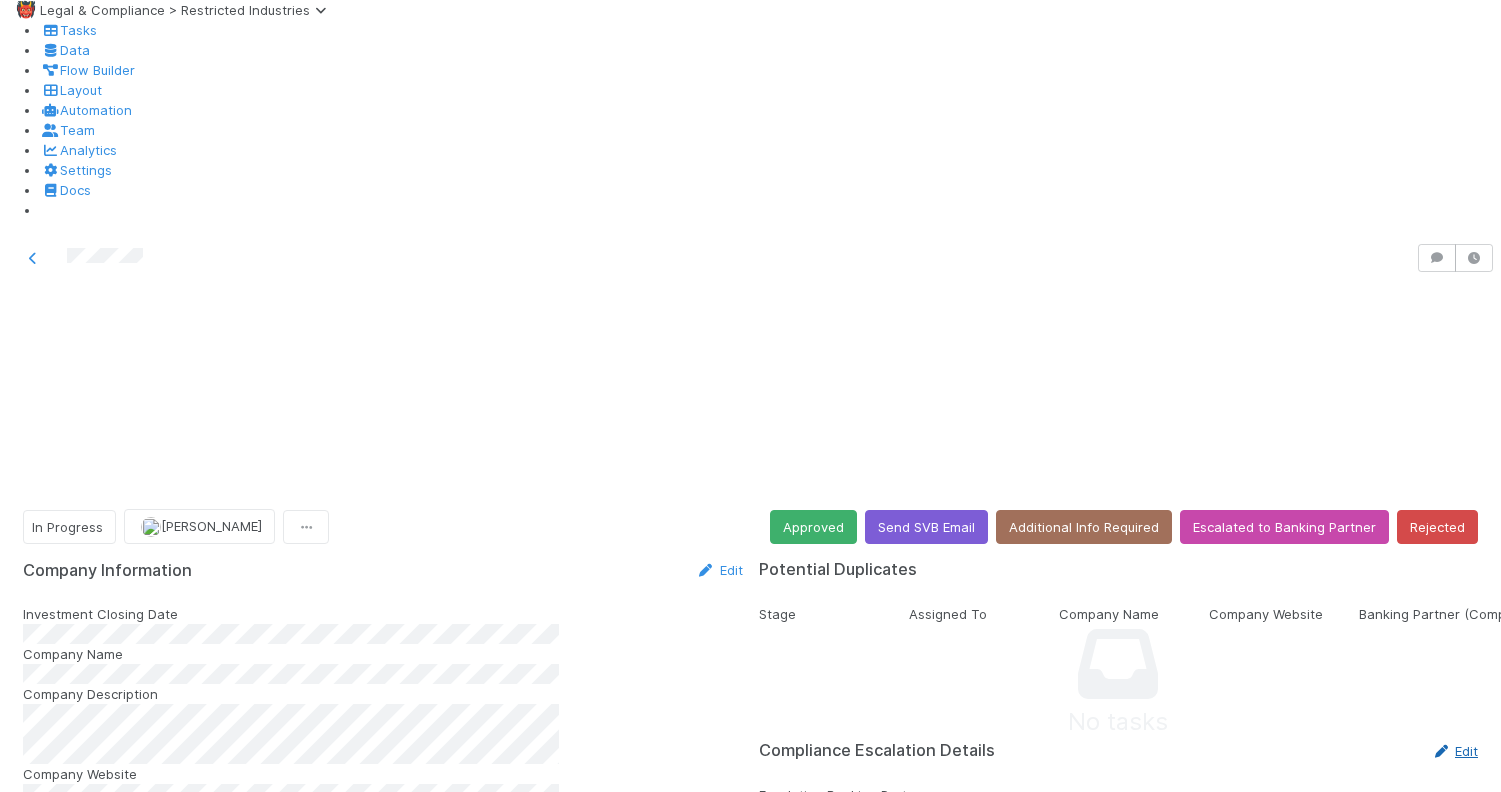 click on "Edit" at bounding box center [1454, 751] 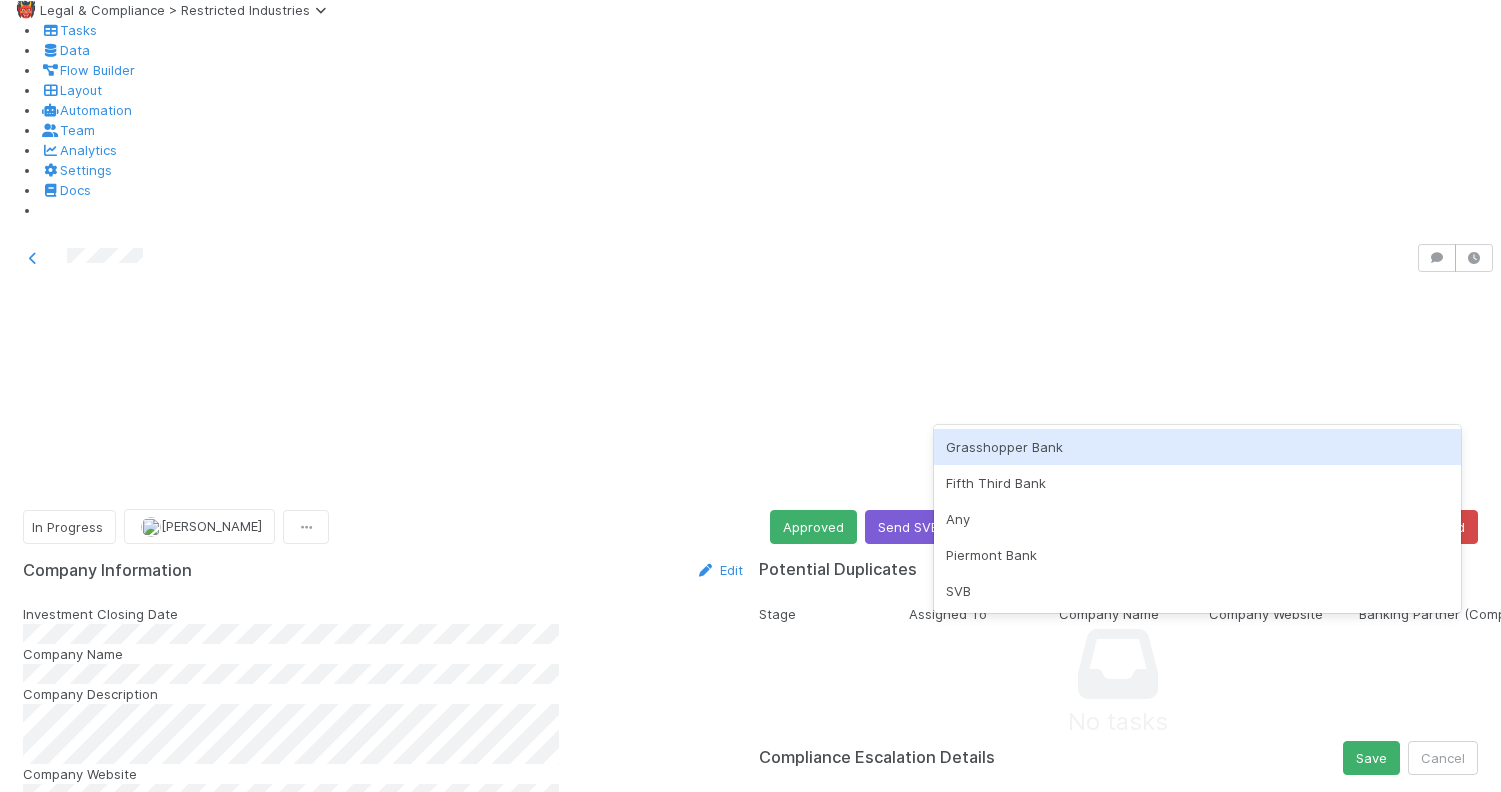 click on "Grasshopper Bank" at bounding box center (1198, 447) 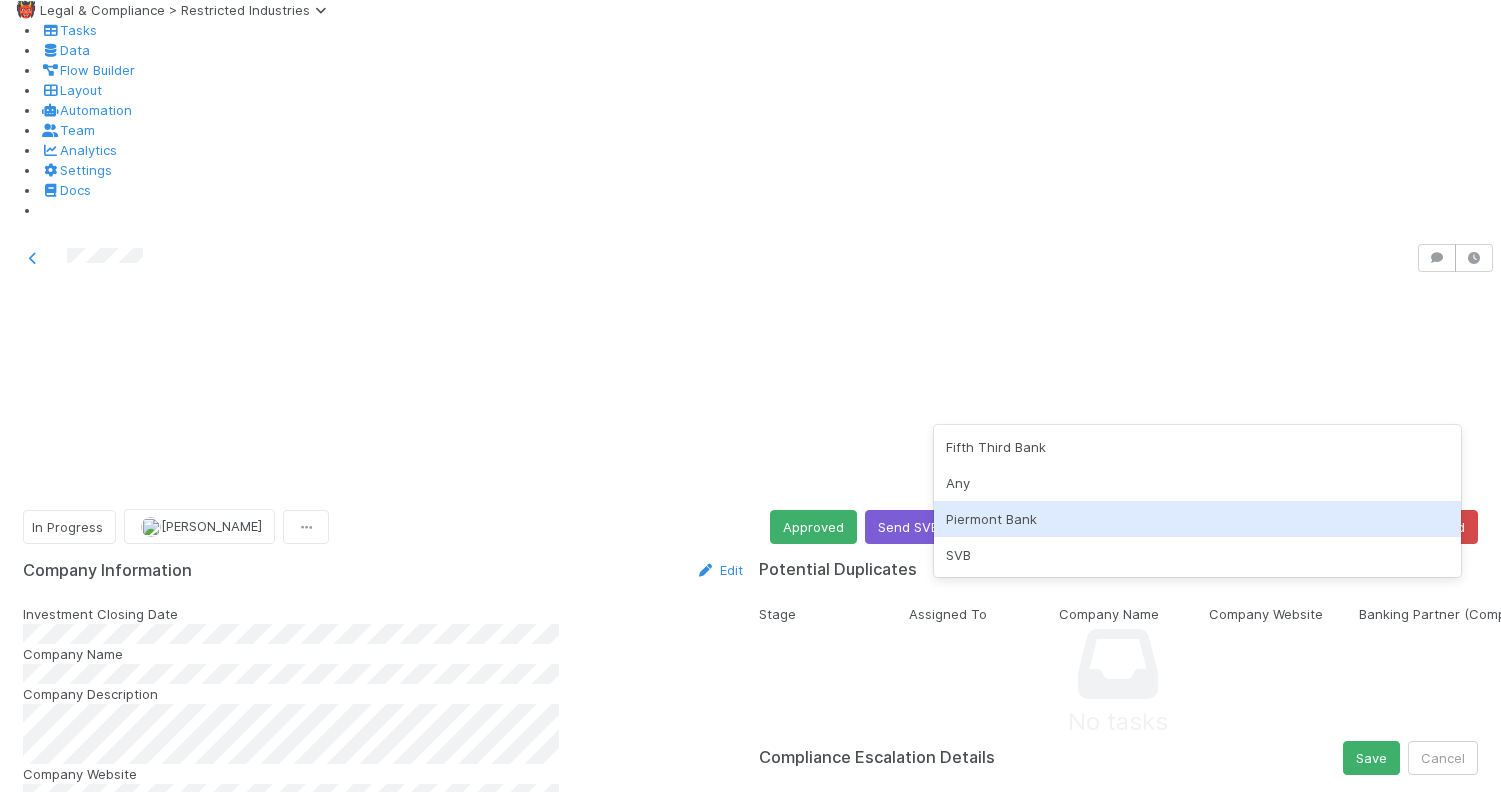 click on "Piermont Bank" at bounding box center [1198, 519] 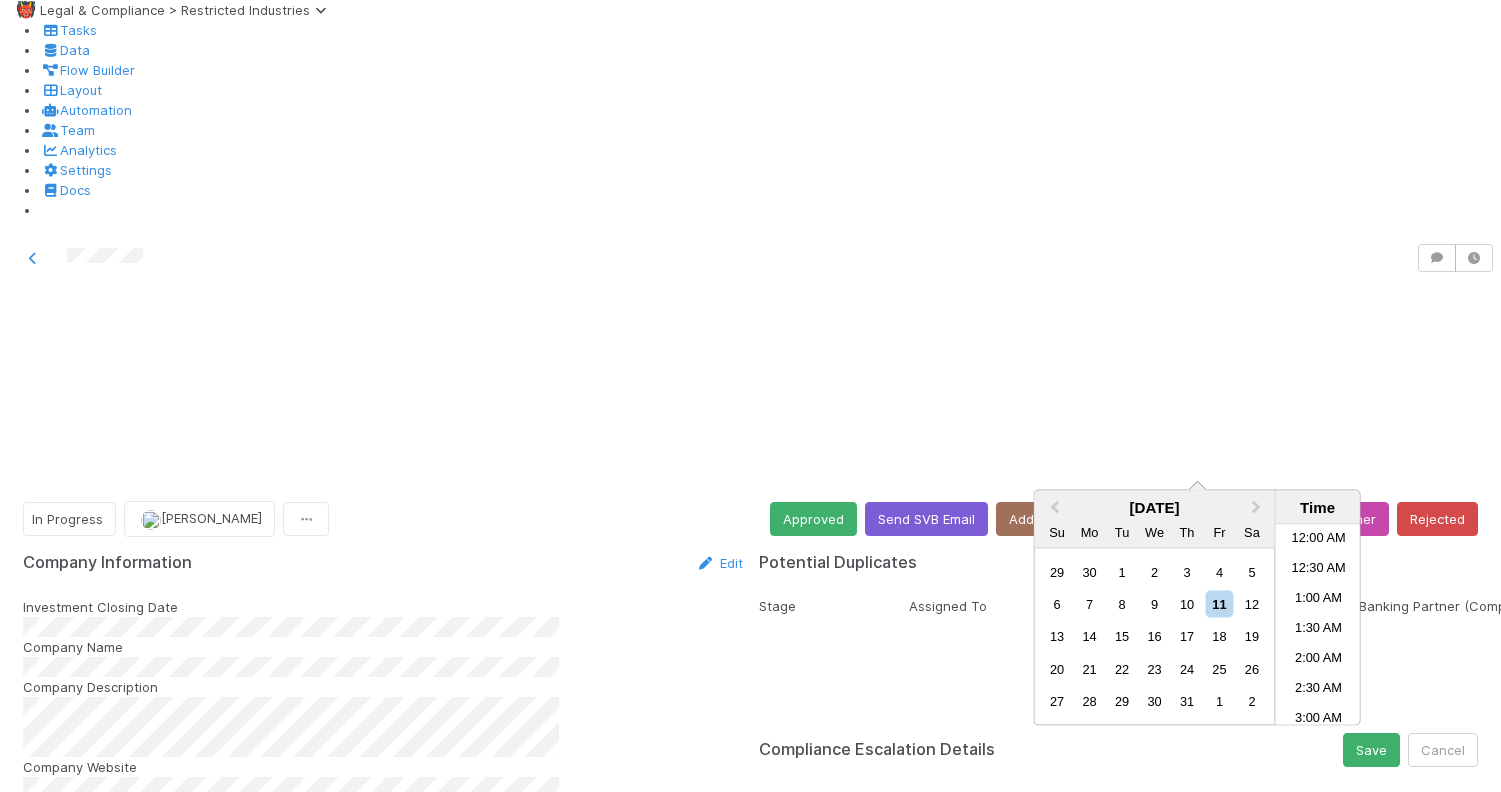 scroll, scrollTop: 485, scrollLeft: 0, axis: vertical 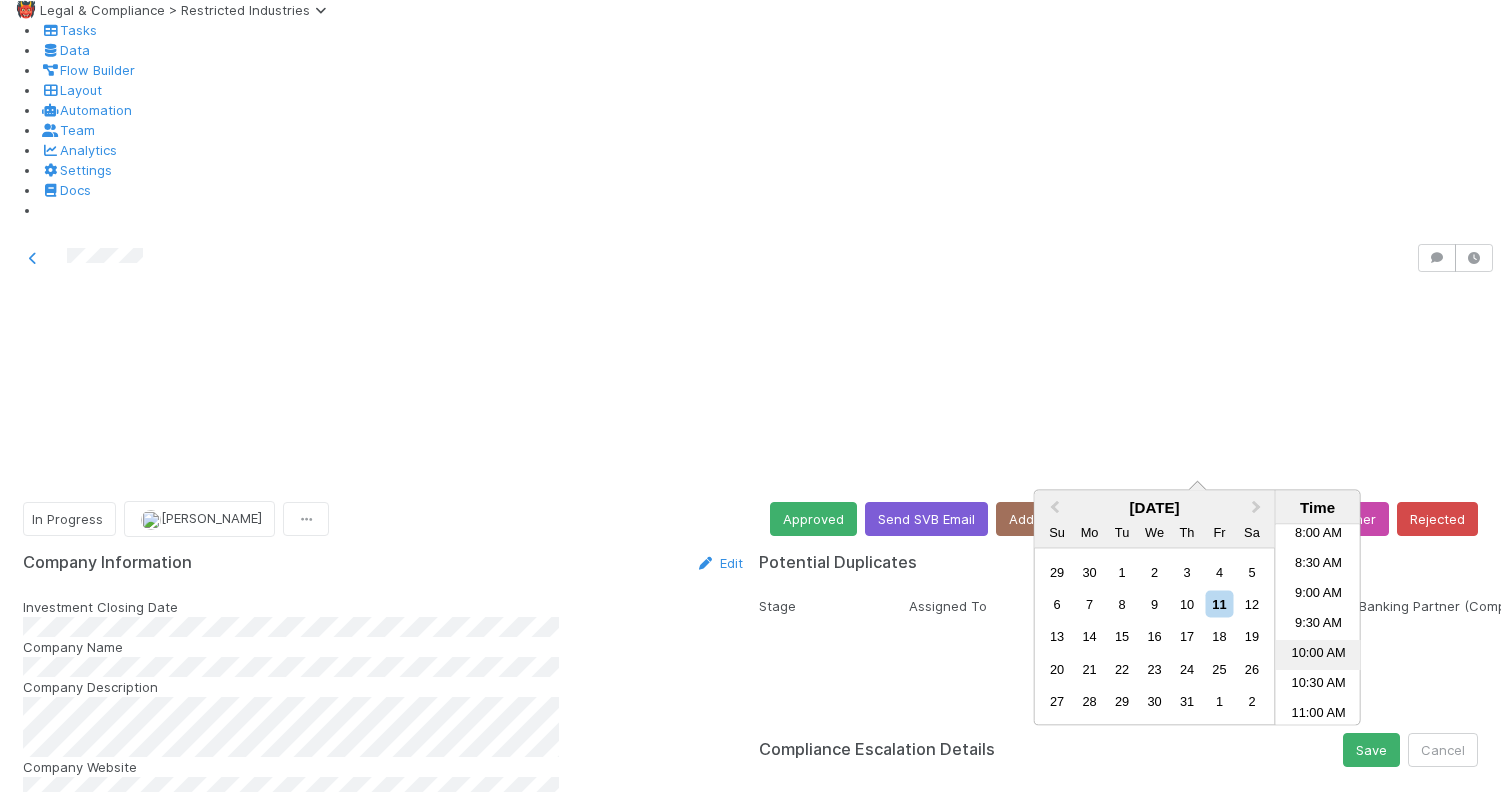 click on "10:00 AM" at bounding box center (1318, 655) 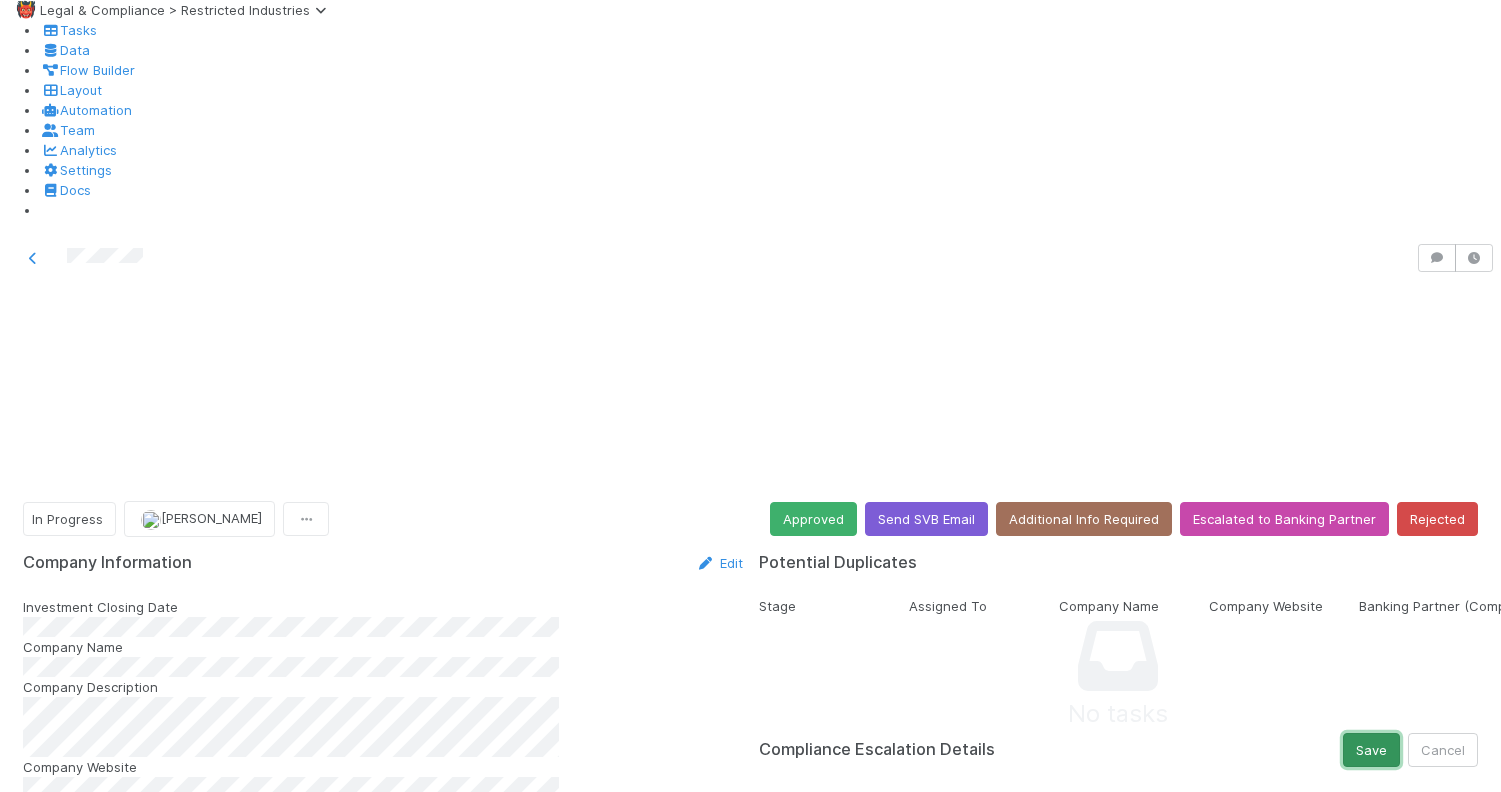 click on "Save" at bounding box center (1371, 750) 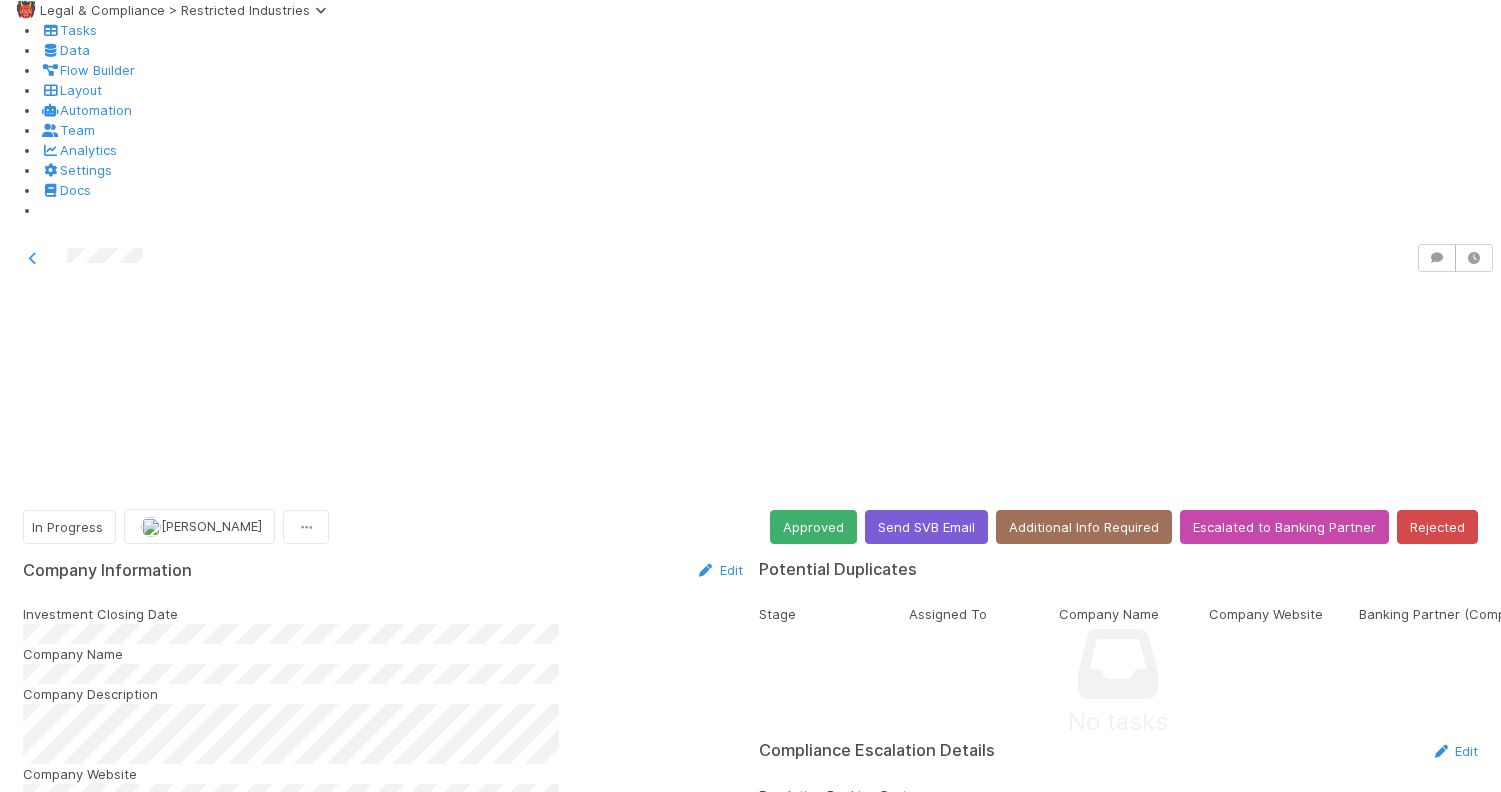 scroll, scrollTop: 0, scrollLeft: 0, axis: both 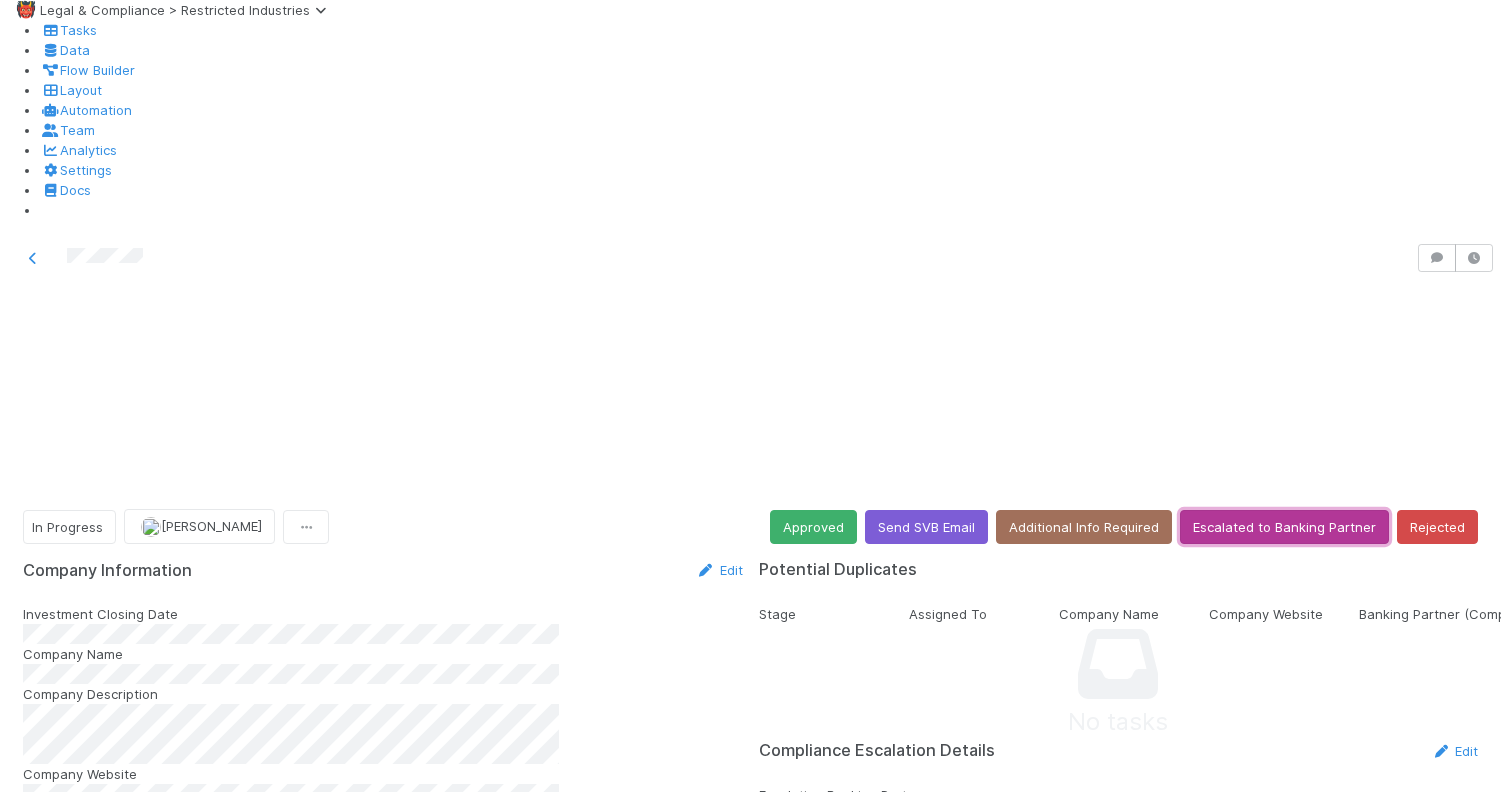 click on "Escalated to Banking Partner" at bounding box center (1284, 527) 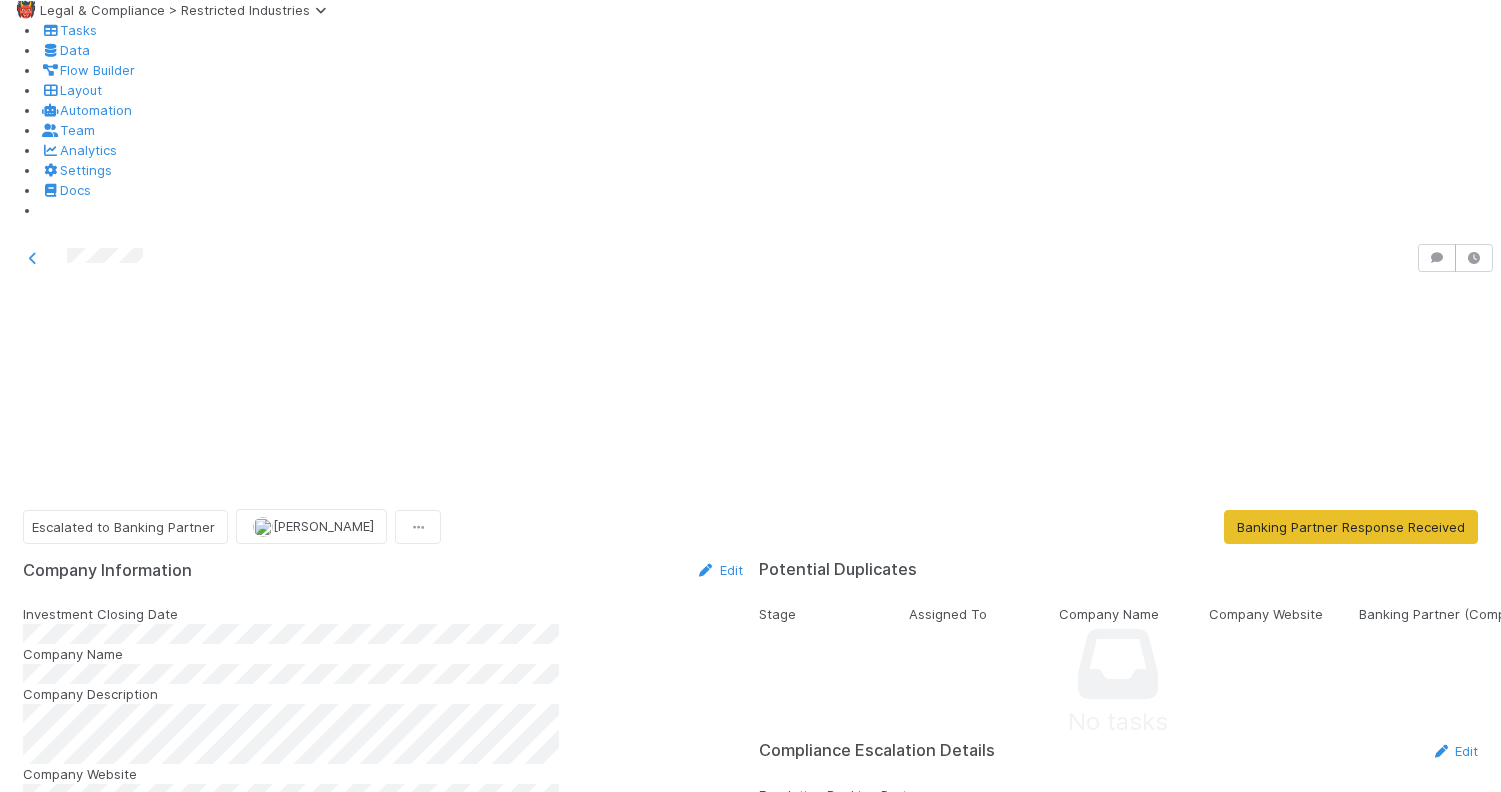 scroll, scrollTop: 1194, scrollLeft: 0, axis: vertical 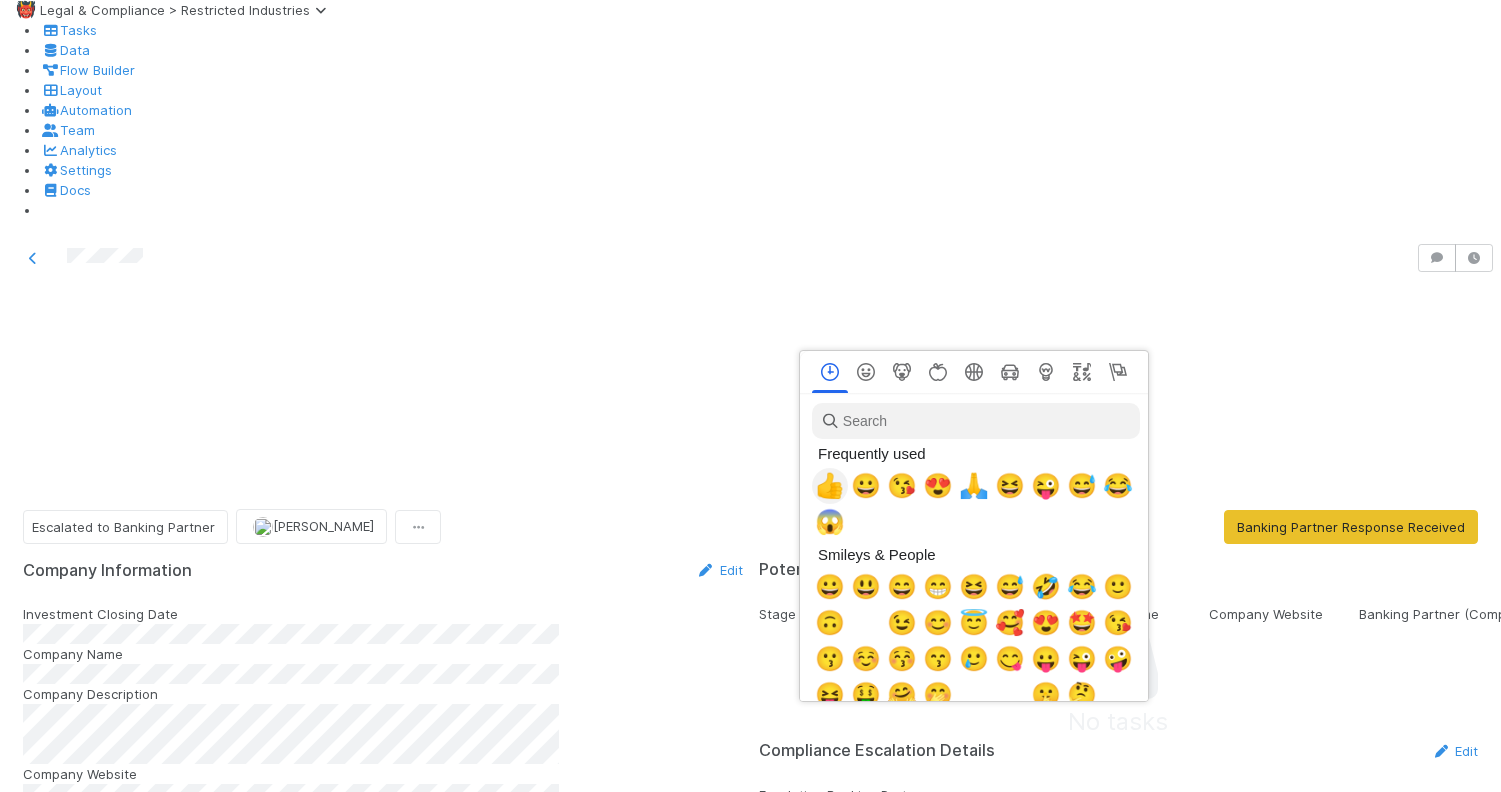 click on "👍" at bounding box center [830, 486] 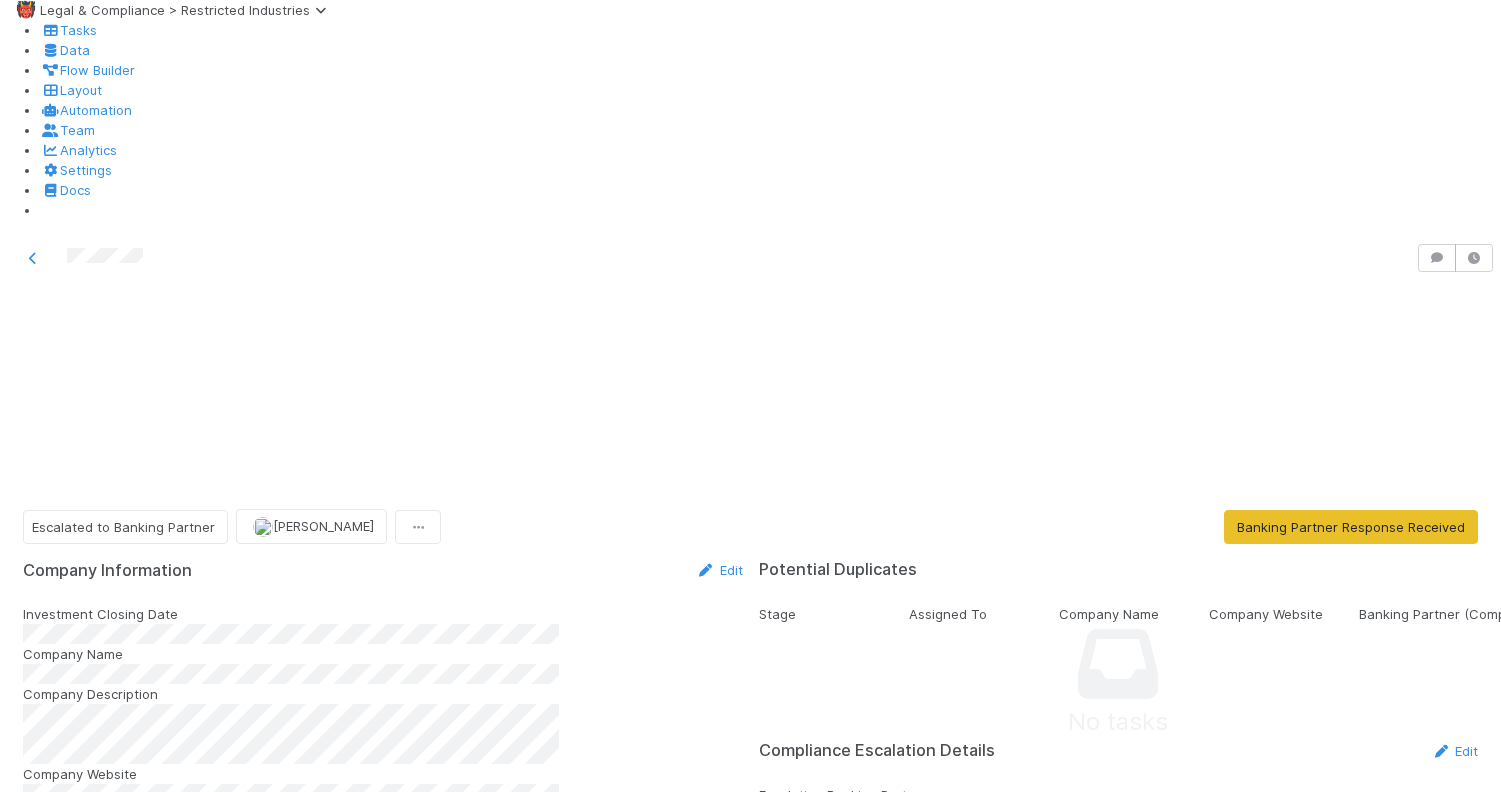 scroll, scrollTop: 0, scrollLeft: 0, axis: both 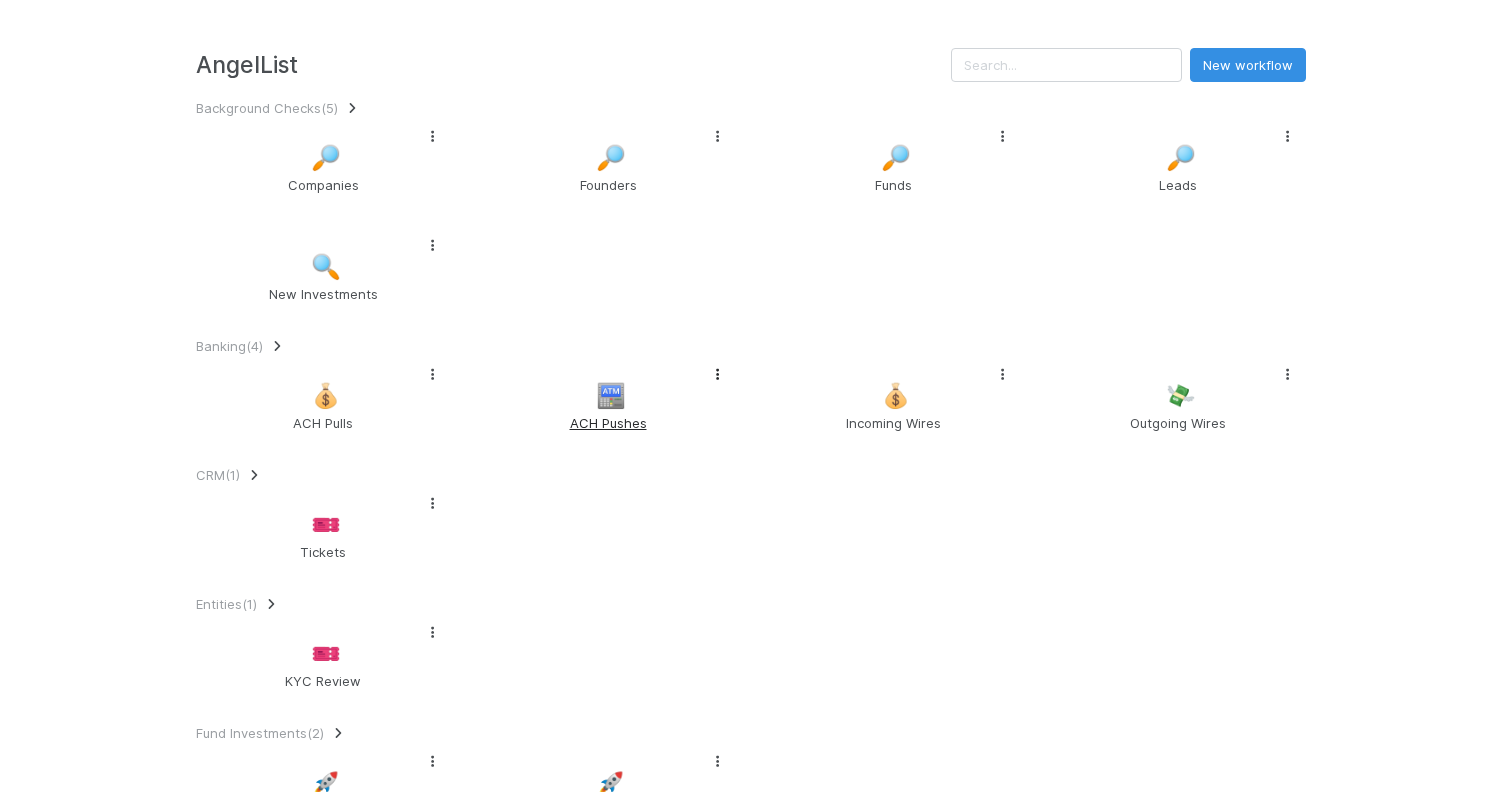 click on "🏧" at bounding box center (611, 396) 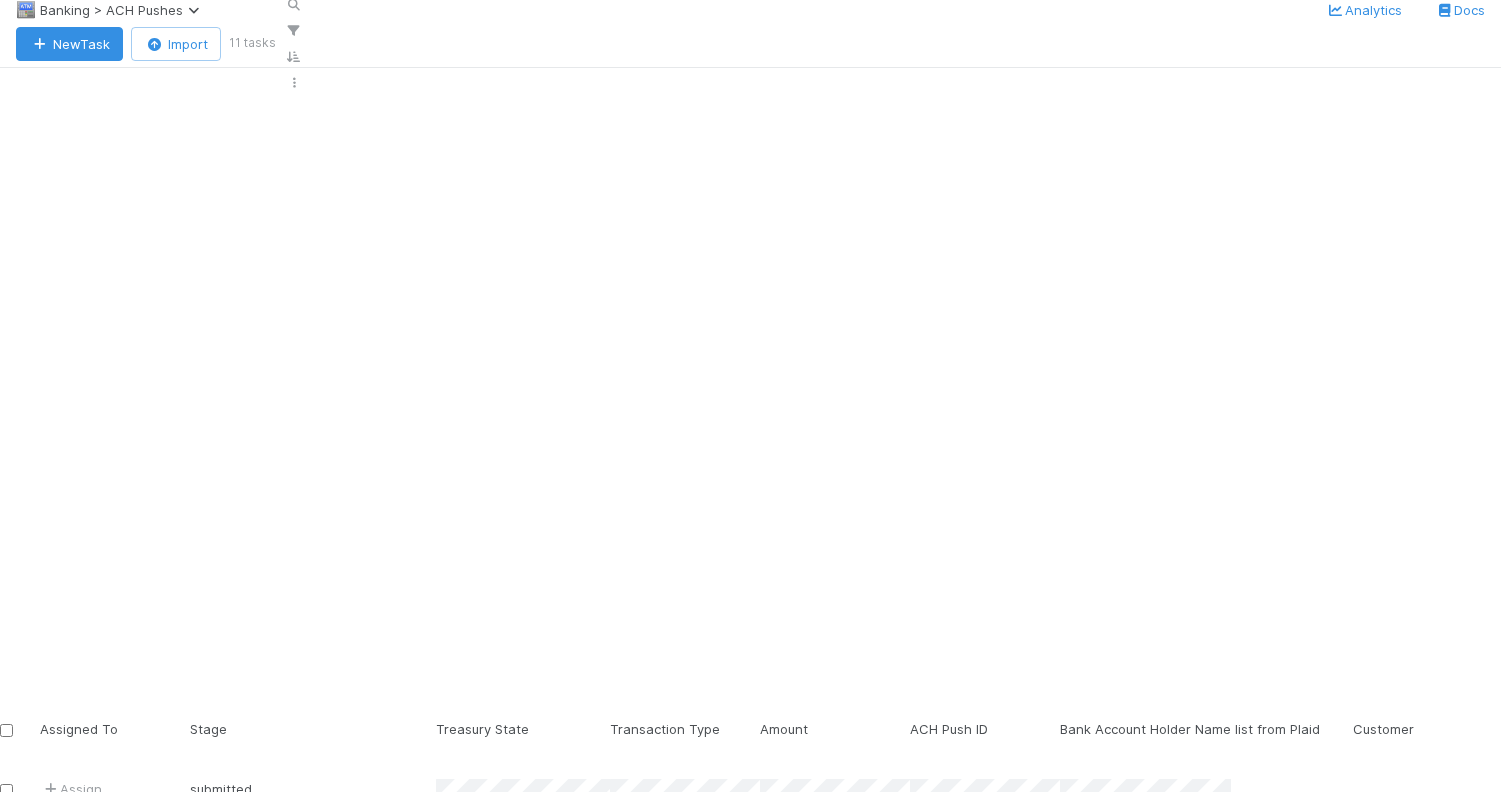 scroll, scrollTop: 0, scrollLeft: 1, axis: horizontal 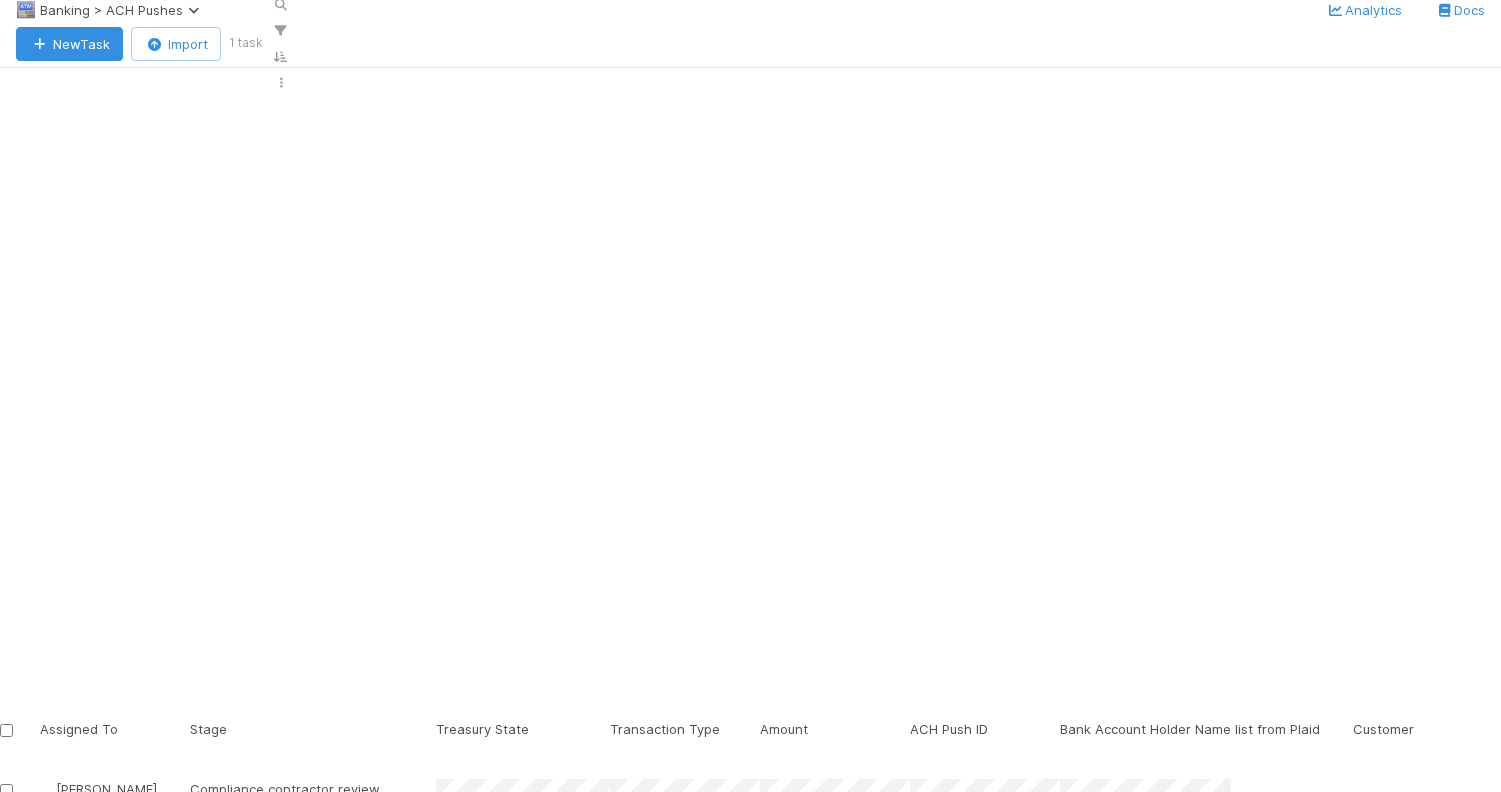 click on "❗ Karen Review - Name Mismatch" at bounding box center [128, 1430] 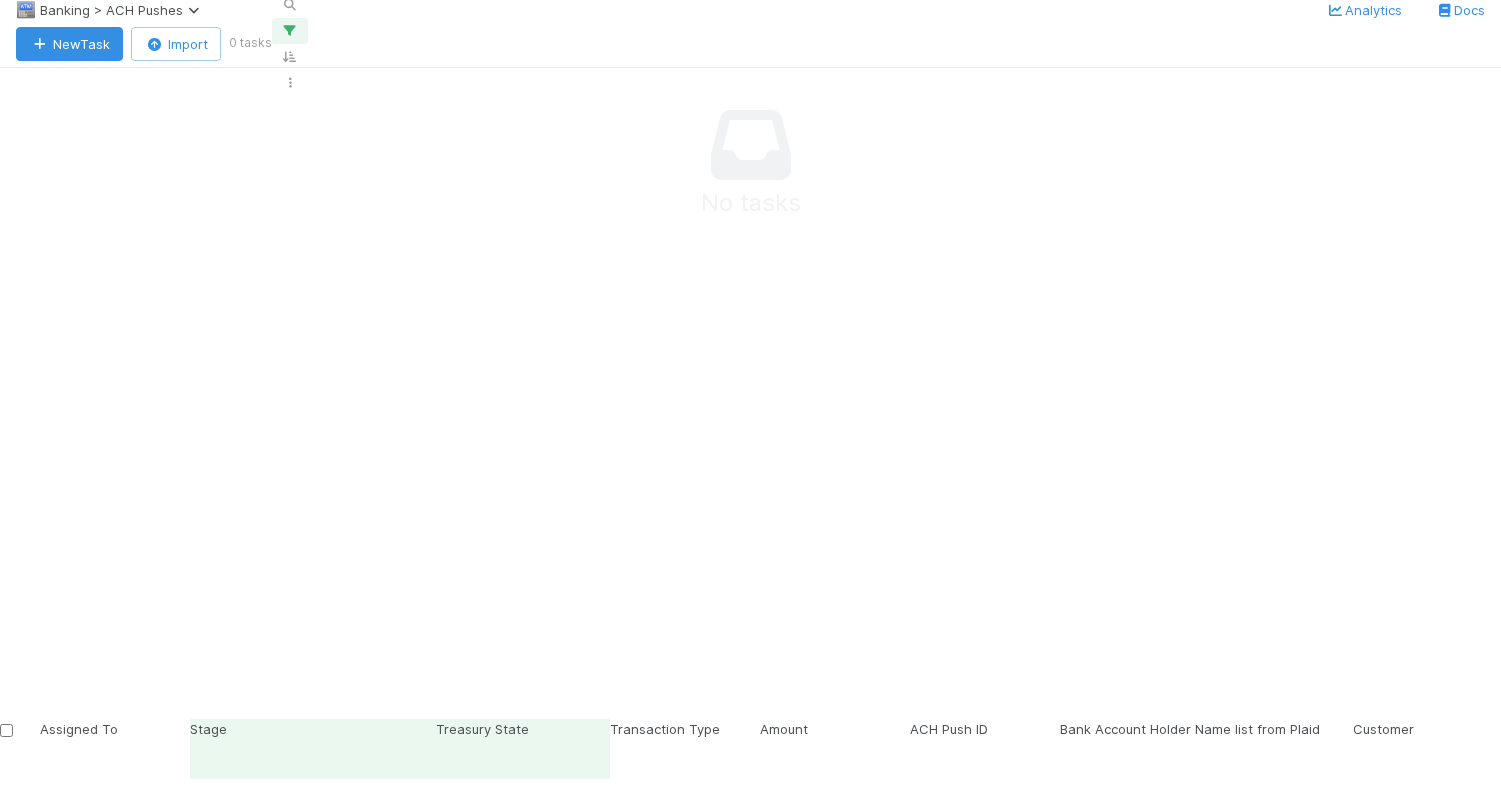scroll, scrollTop: 0, scrollLeft: 1, axis: horizontal 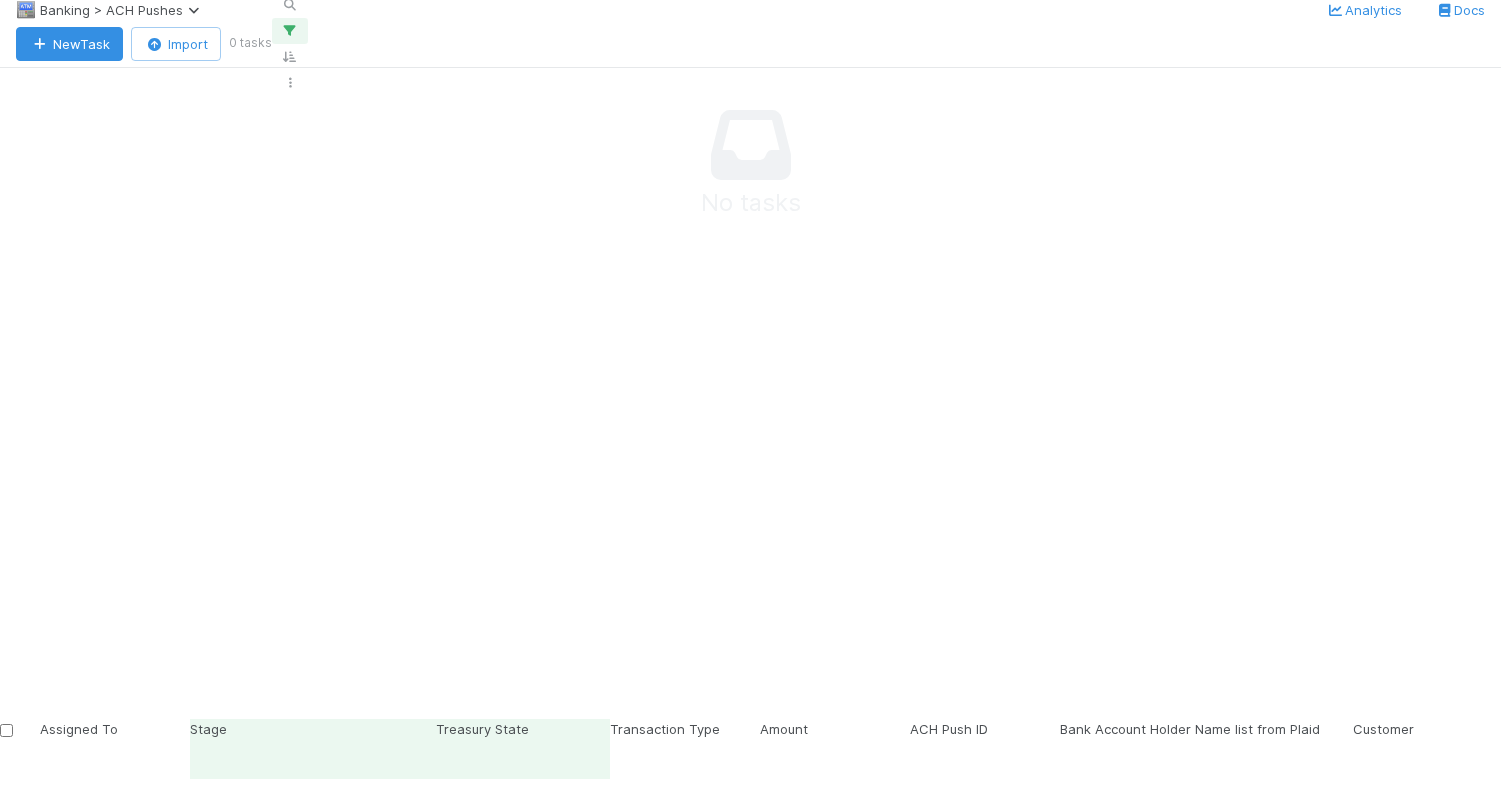 click at bounding box center [256, 1420] 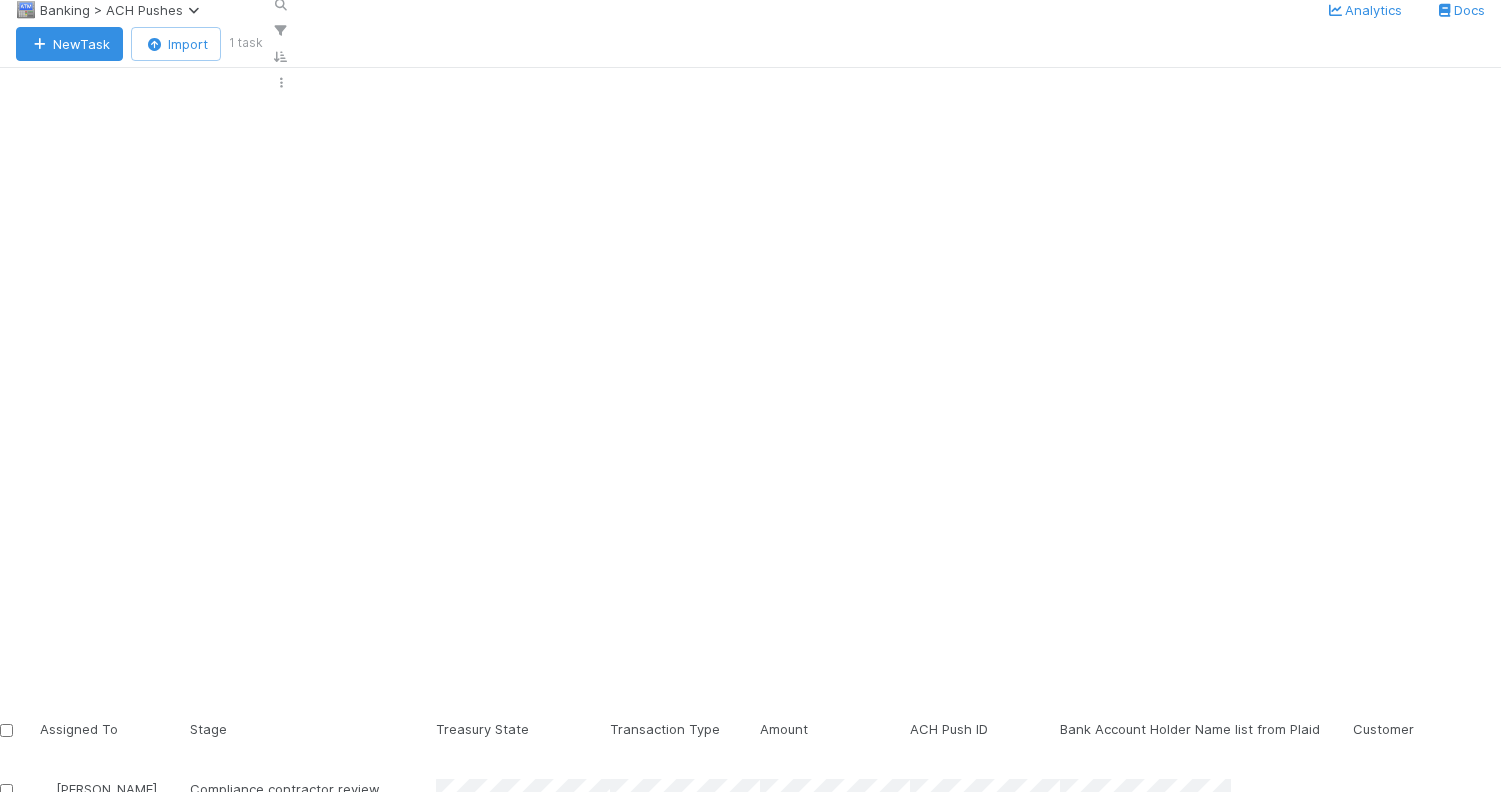 scroll, scrollTop: 0, scrollLeft: 1, axis: horizontal 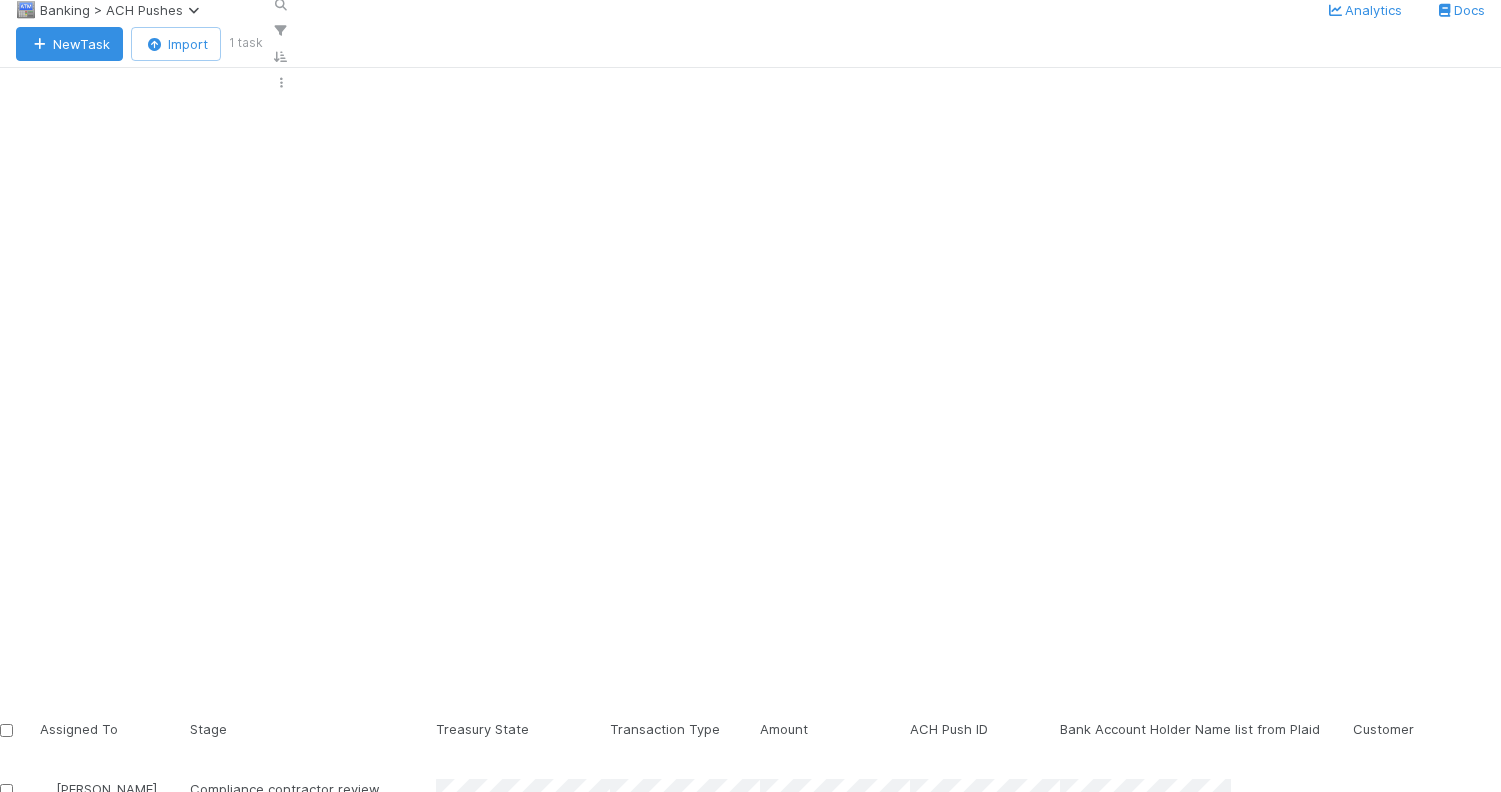 click on "🕵️‍♂️ Compliance Contractor Review" at bounding box center [110, 1400] 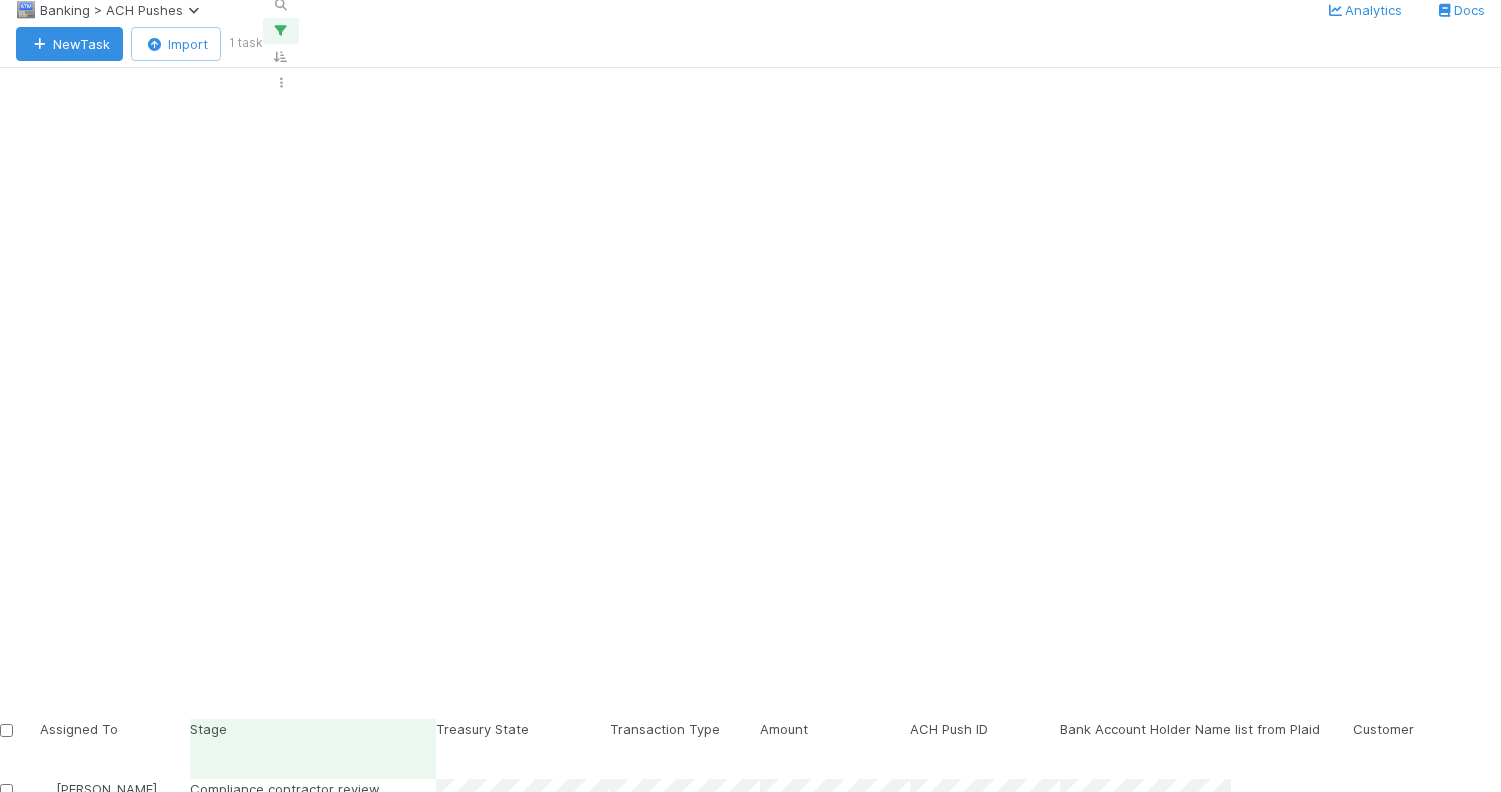 scroll, scrollTop: 0, scrollLeft: 1, axis: horizontal 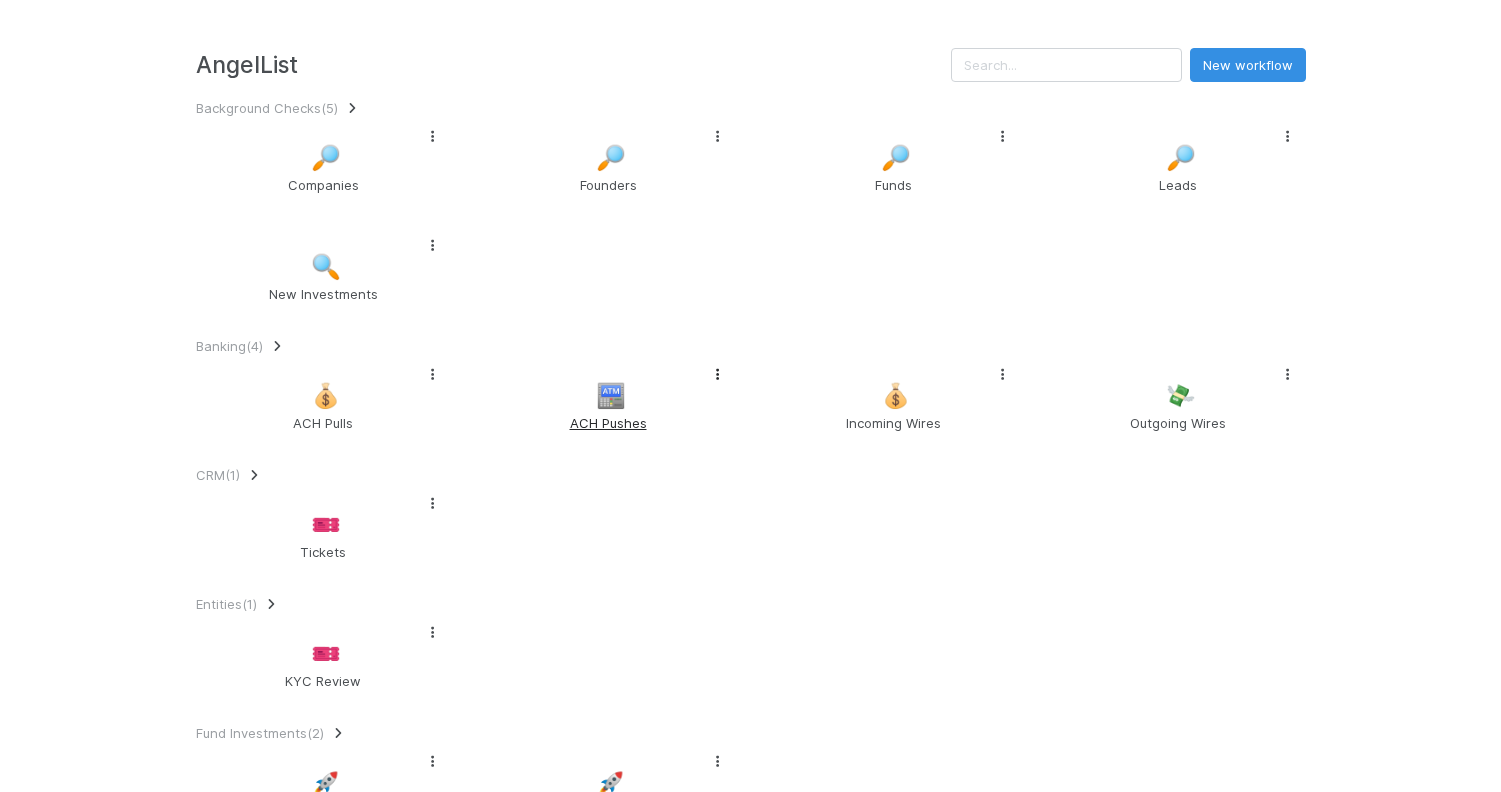 click on "🏧 ACH Pushes" at bounding box center [608, 398] 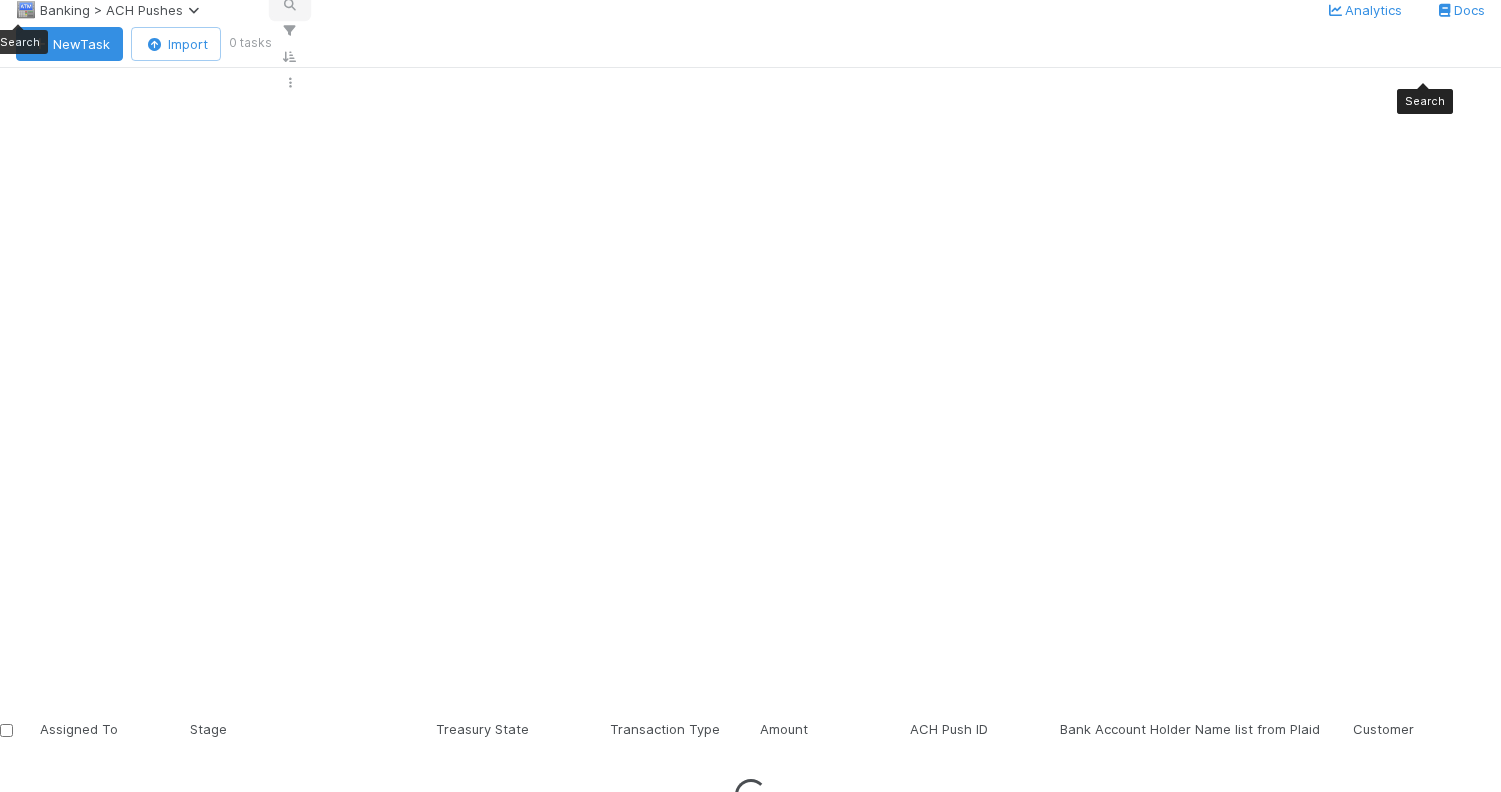 click at bounding box center [290, 5] 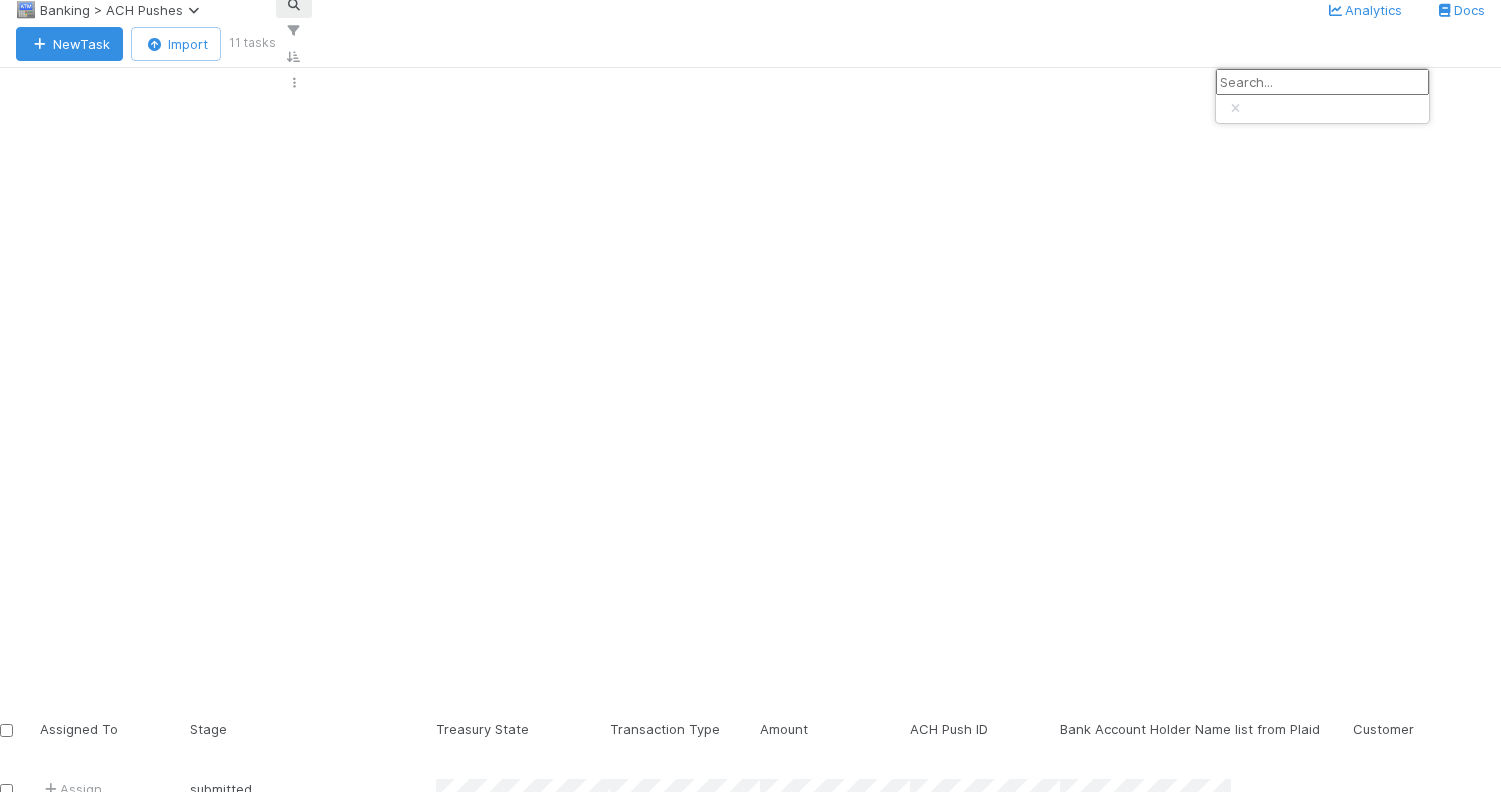 scroll, scrollTop: 0, scrollLeft: 1, axis: horizontal 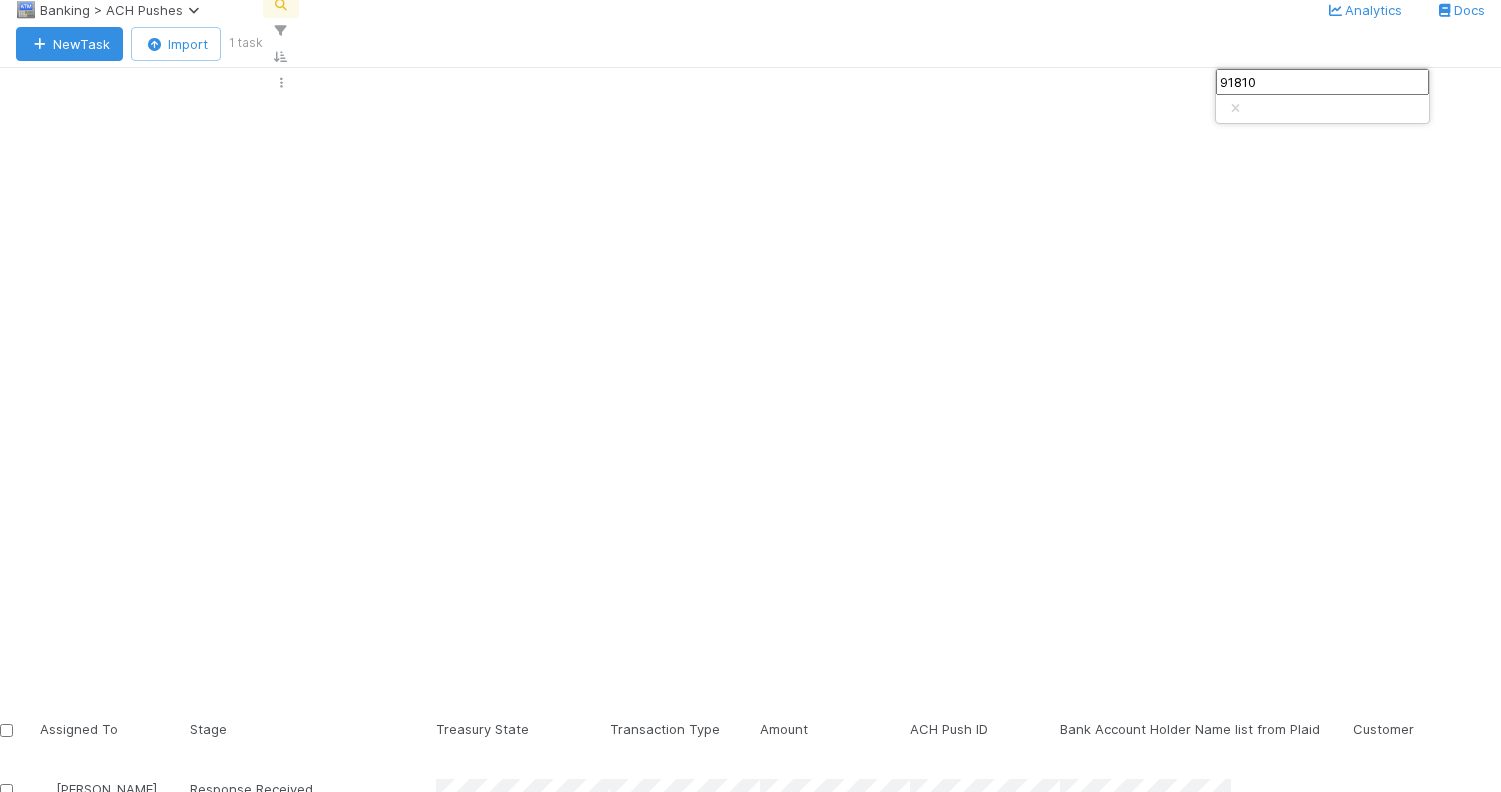 type on "91810" 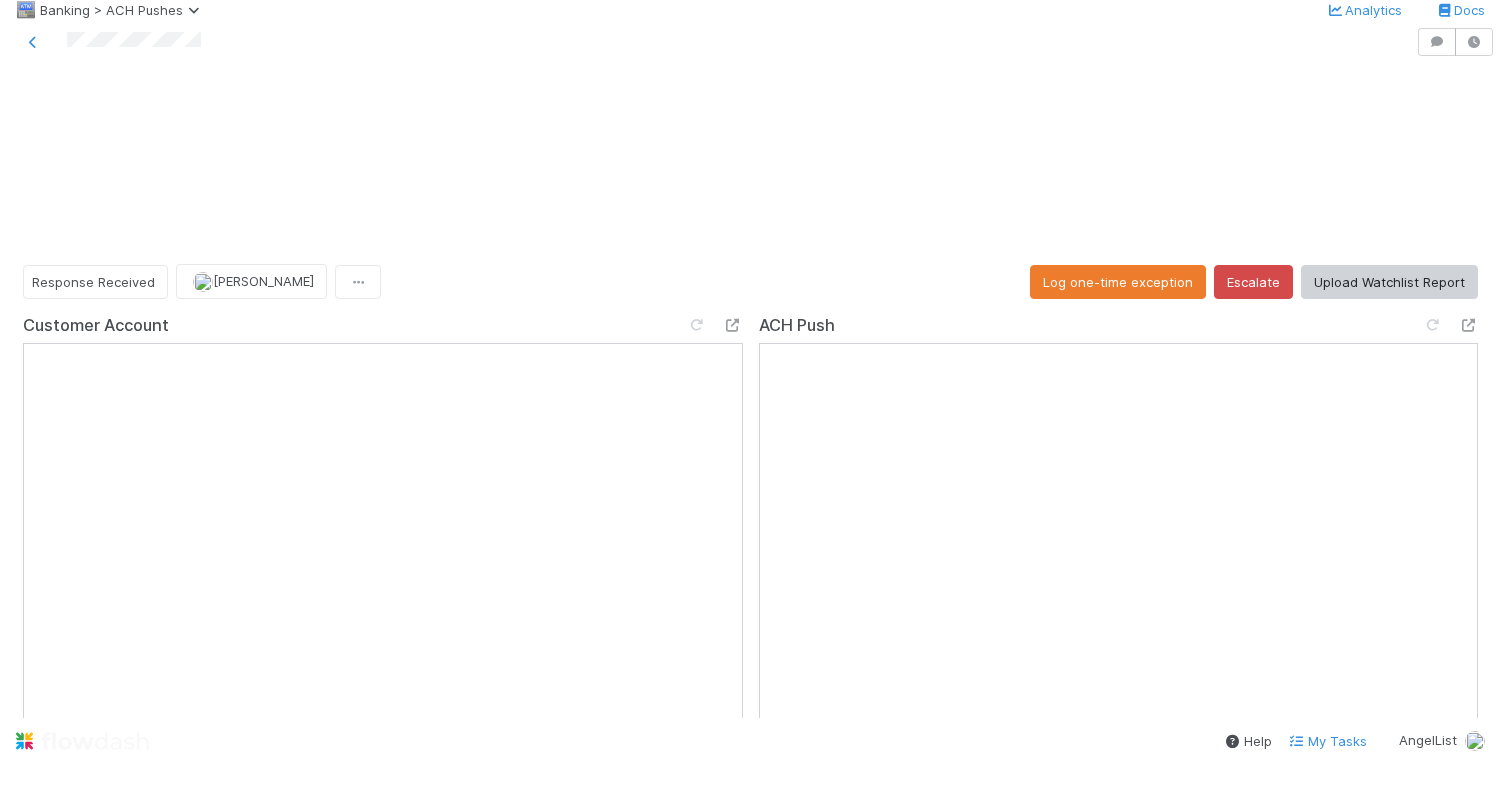 scroll, scrollTop: 868, scrollLeft: 0, axis: vertical 